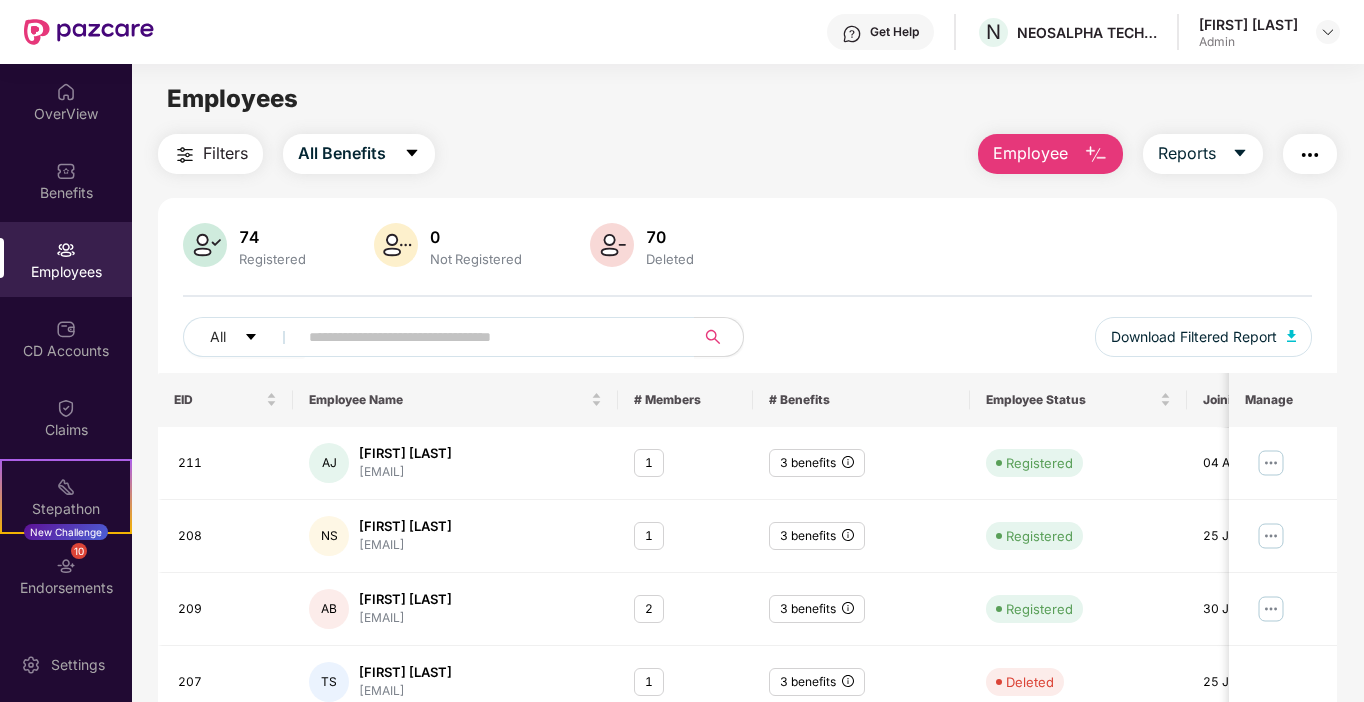 click on "All Benefits" at bounding box center [342, 153] 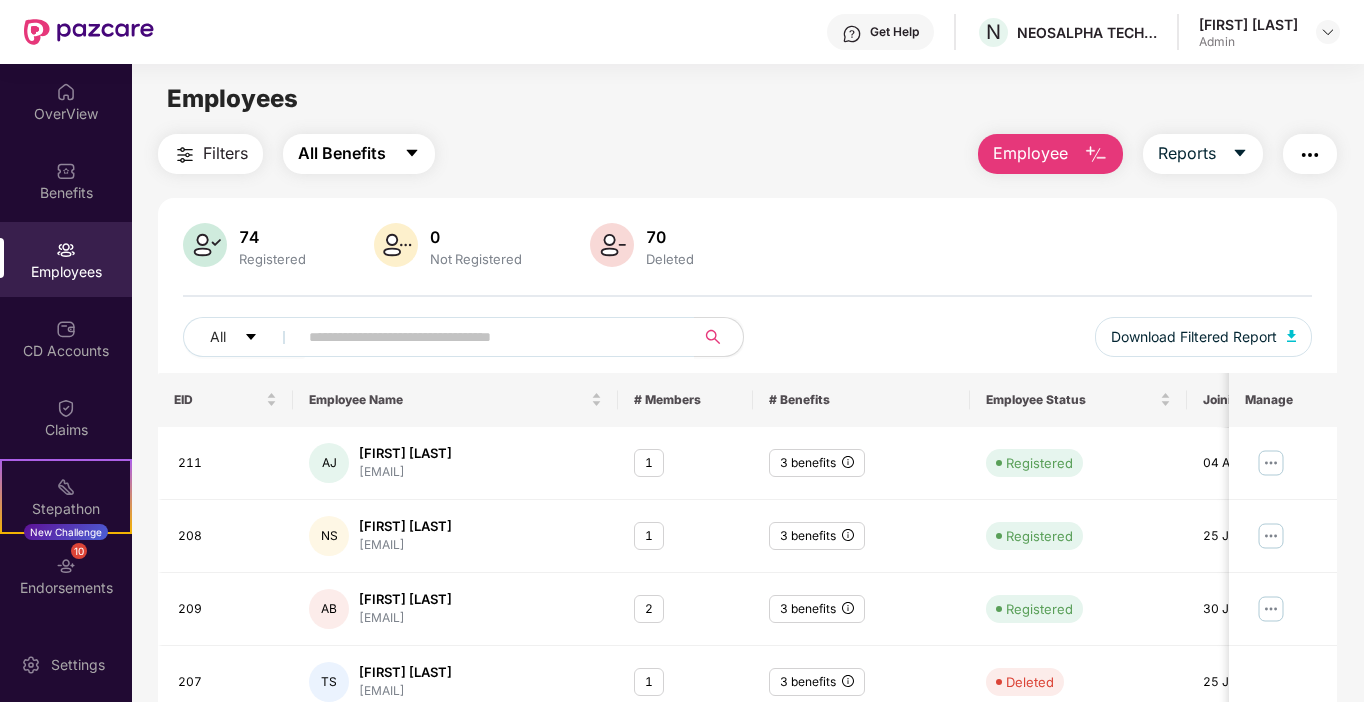 scroll, scrollTop: 0, scrollLeft: 0, axis: both 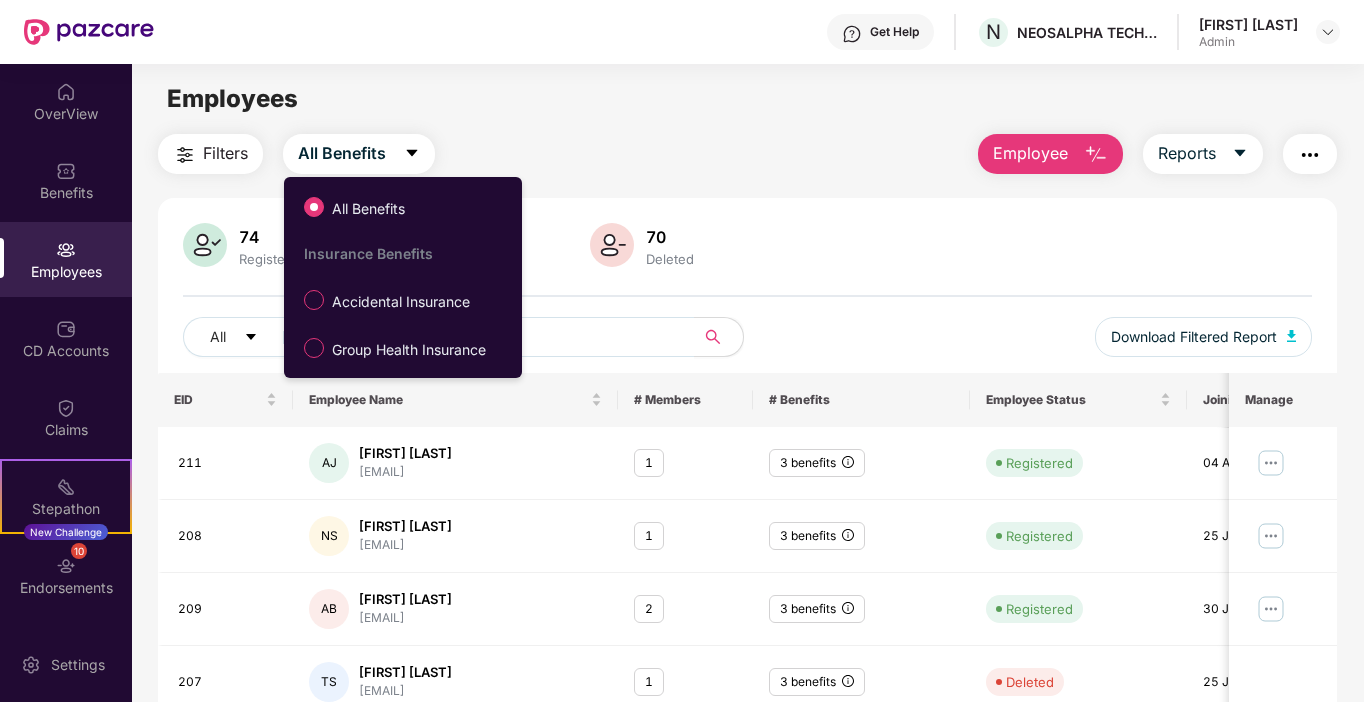 click on "Filters All Benefits Employee  Reports" at bounding box center (748, 154) 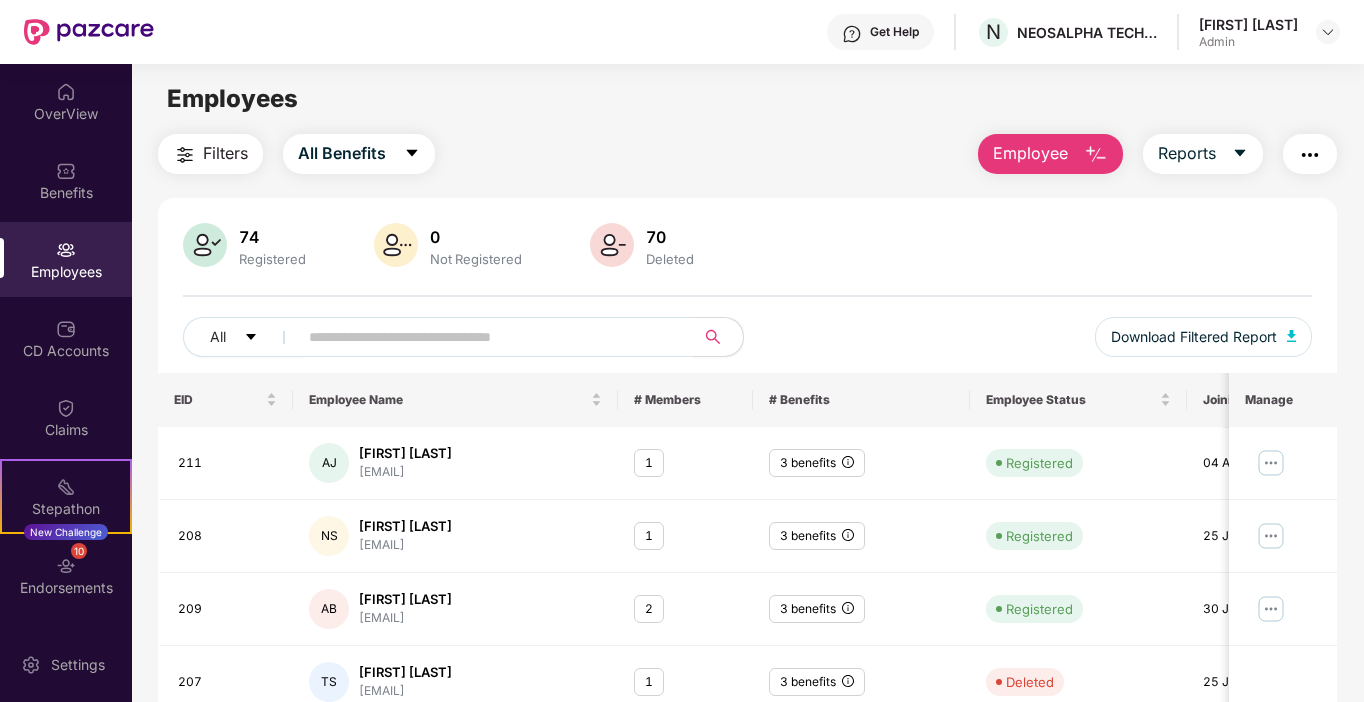 click at bounding box center [185, 155] 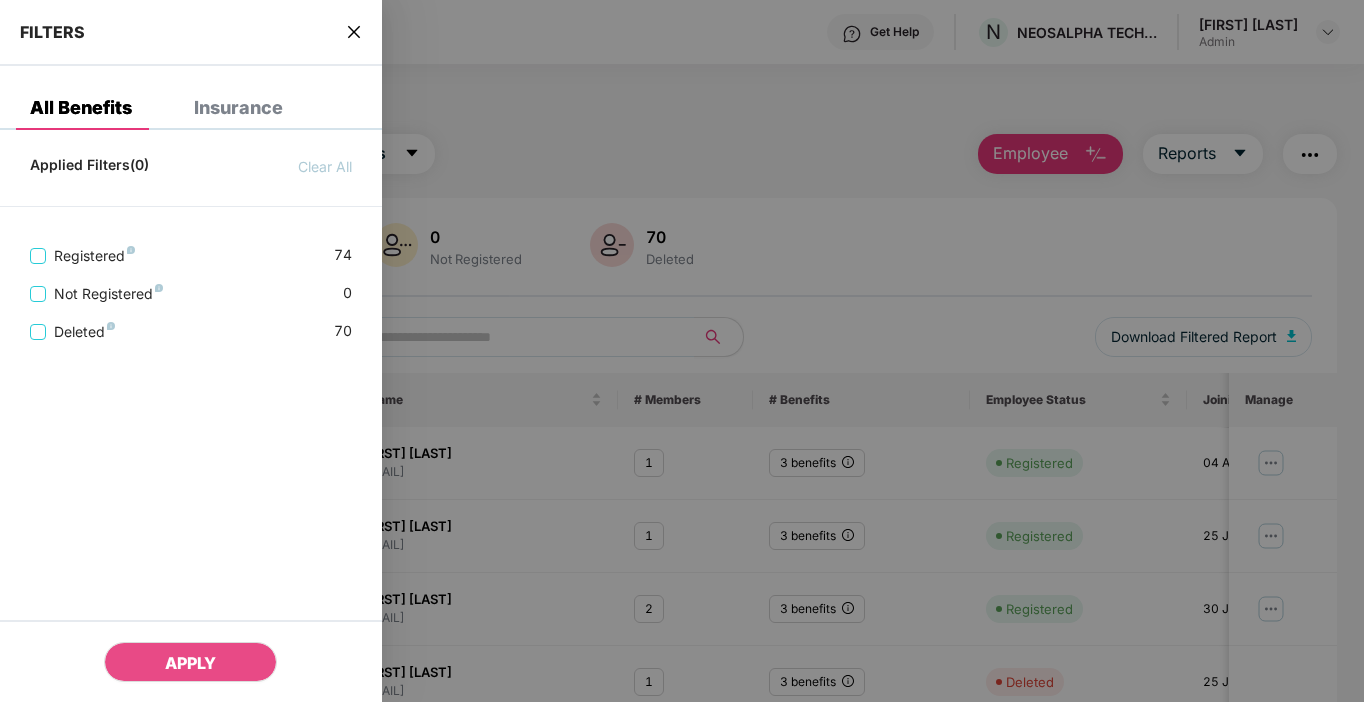 click on "Insurance" at bounding box center (238, 108) 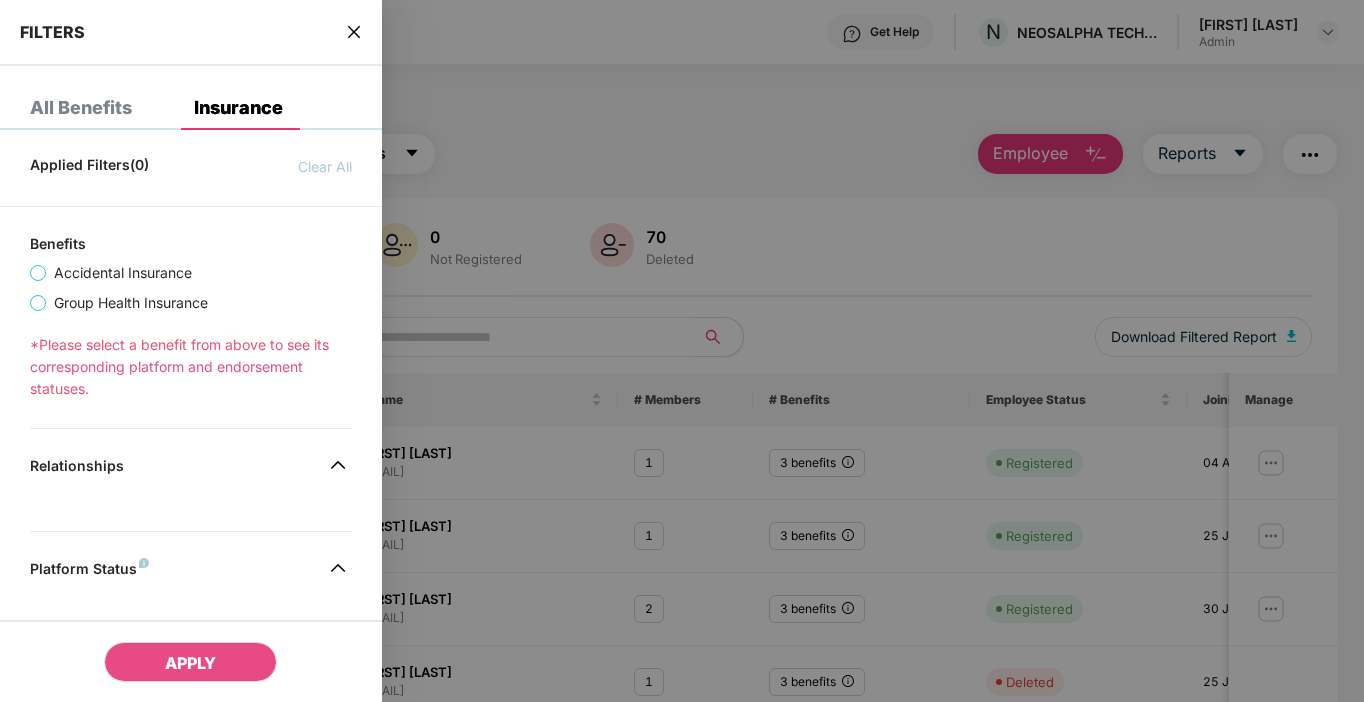 click on "Accidental Insurance" at bounding box center [123, 273] 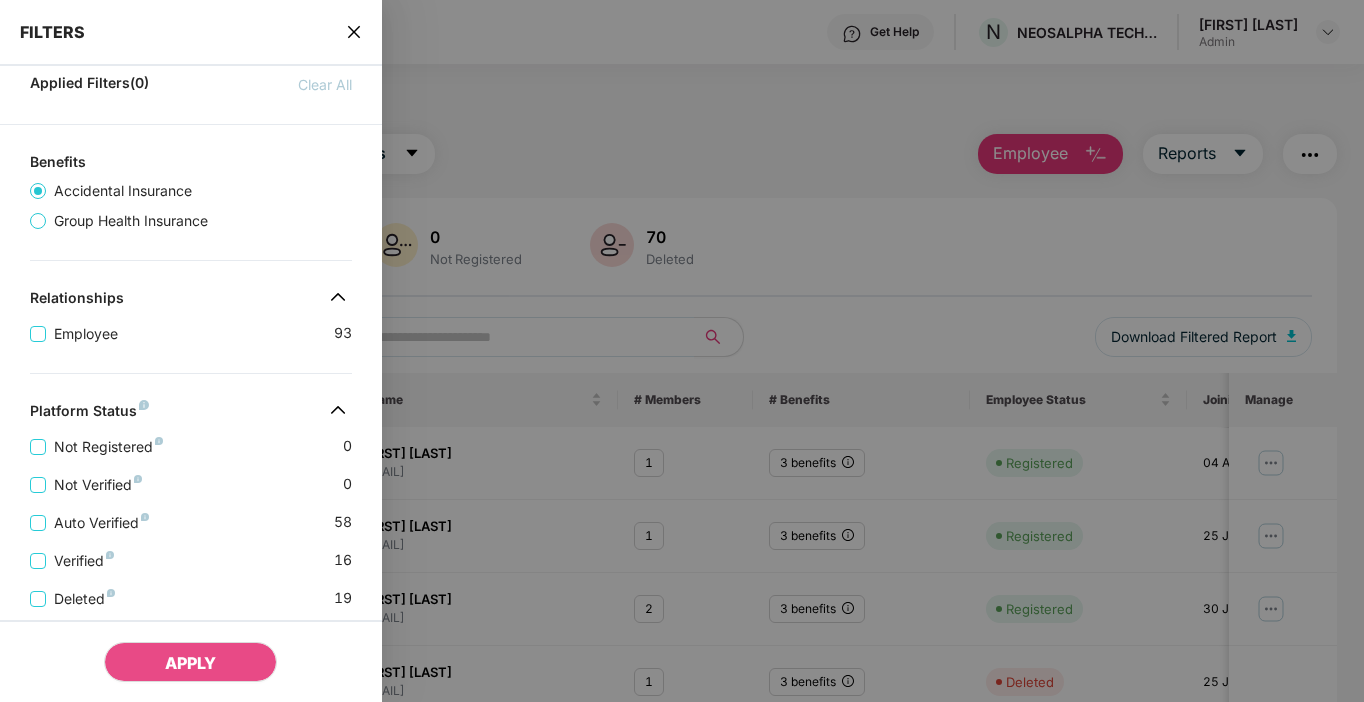 scroll, scrollTop: 200, scrollLeft: 0, axis: vertical 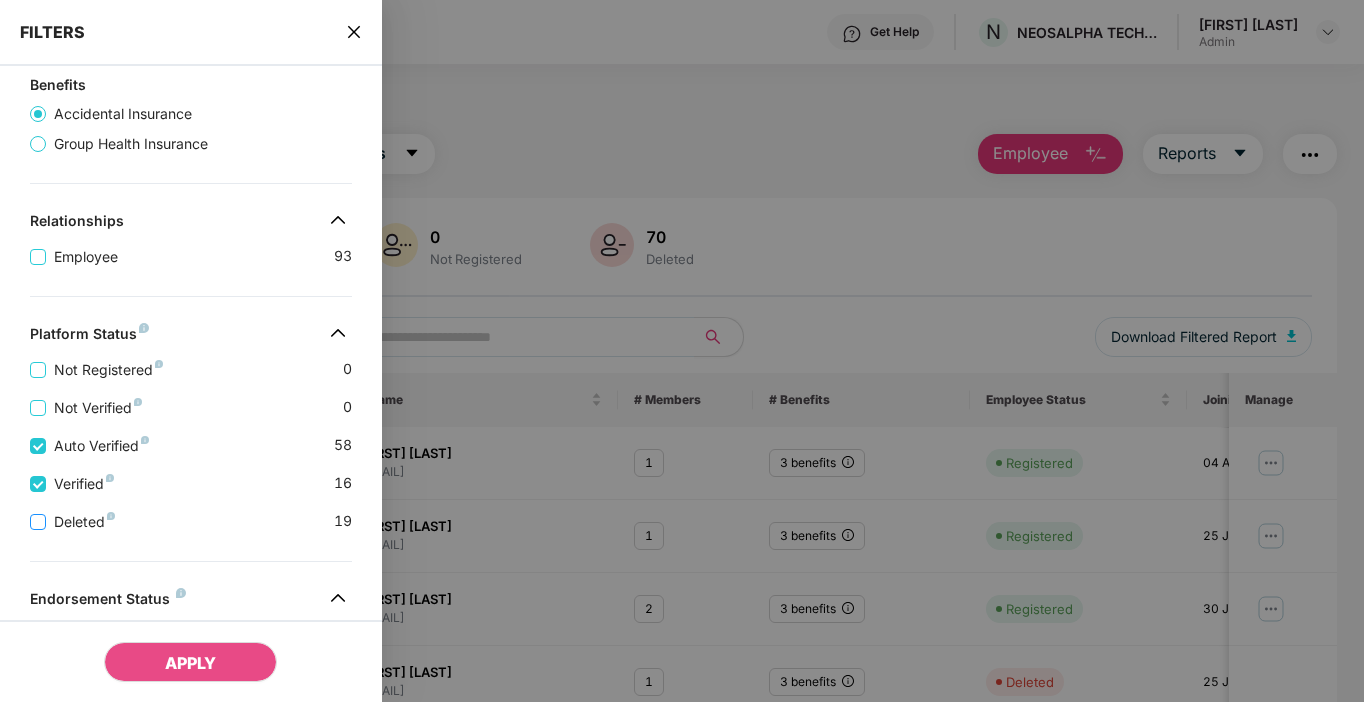 click on "Deleted" at bounding box center [76, 522] 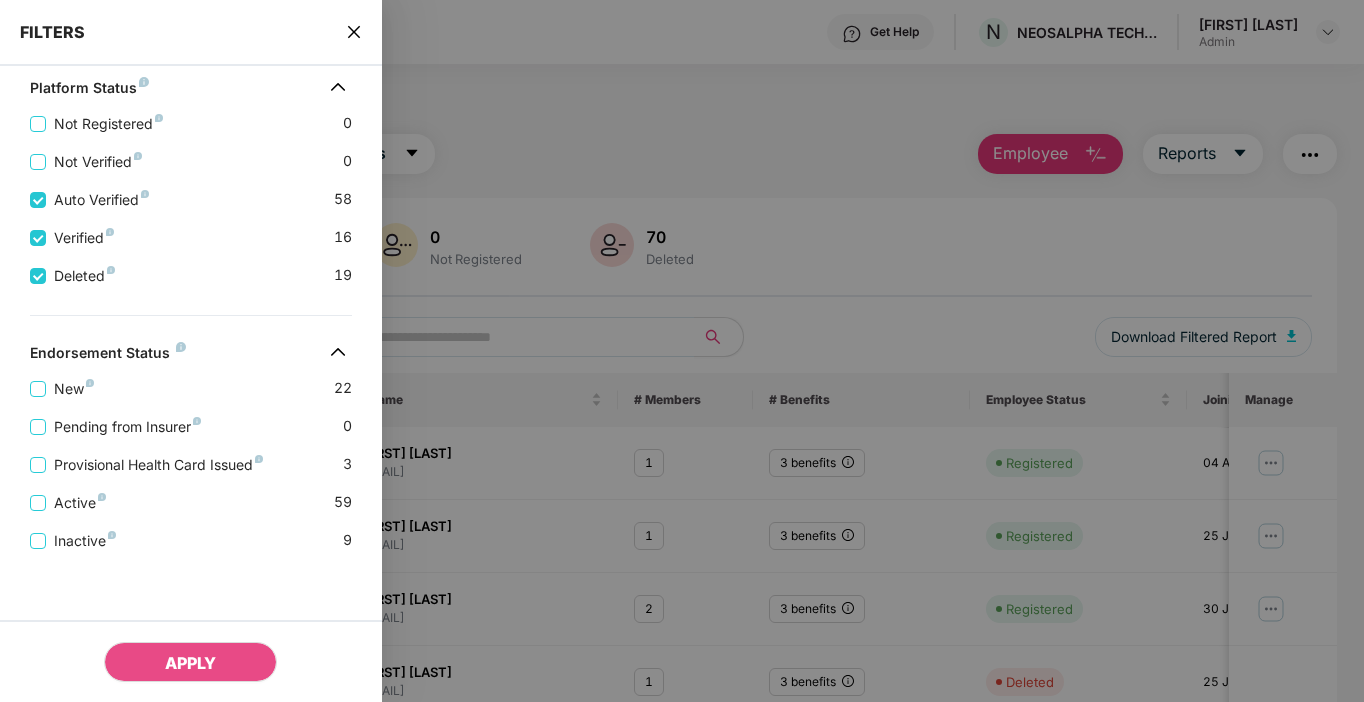 scroll, scrollTop: 387, scrollLeft: 0, axis: vertical 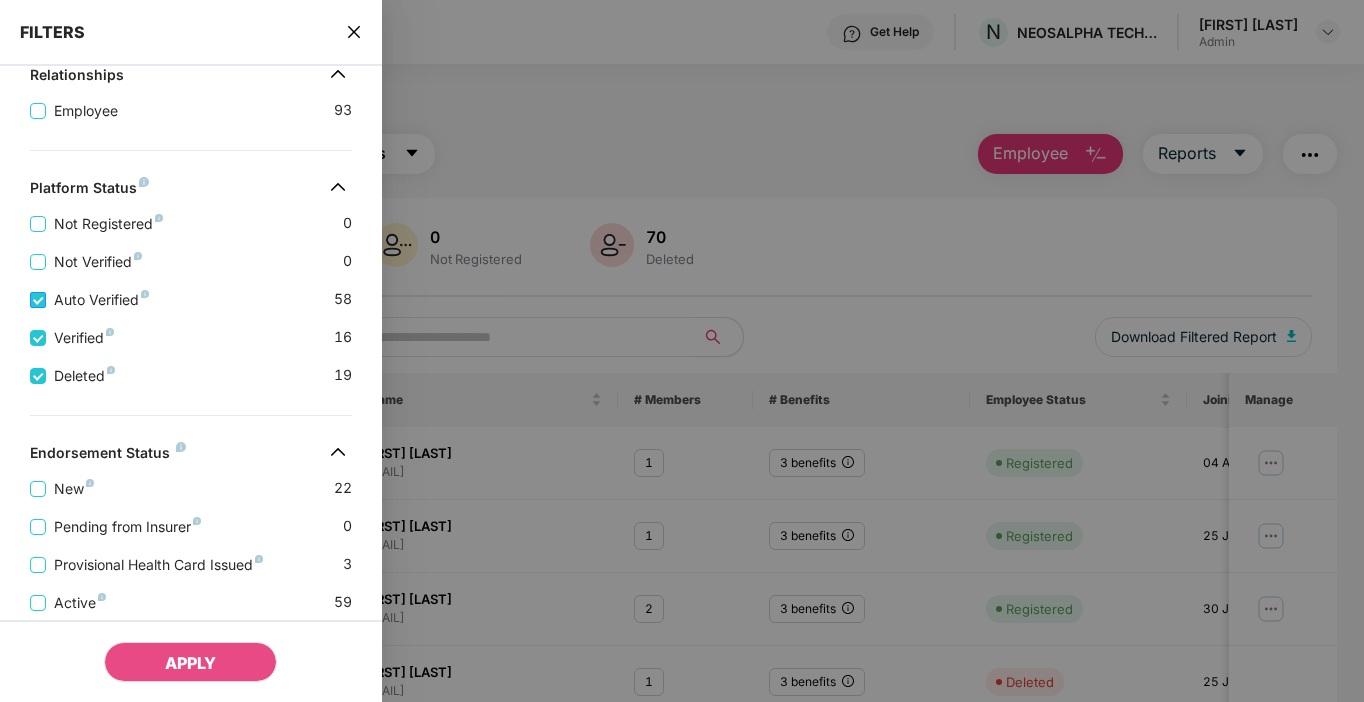 click on "Auto Verified" at bounding box center [101, 300] 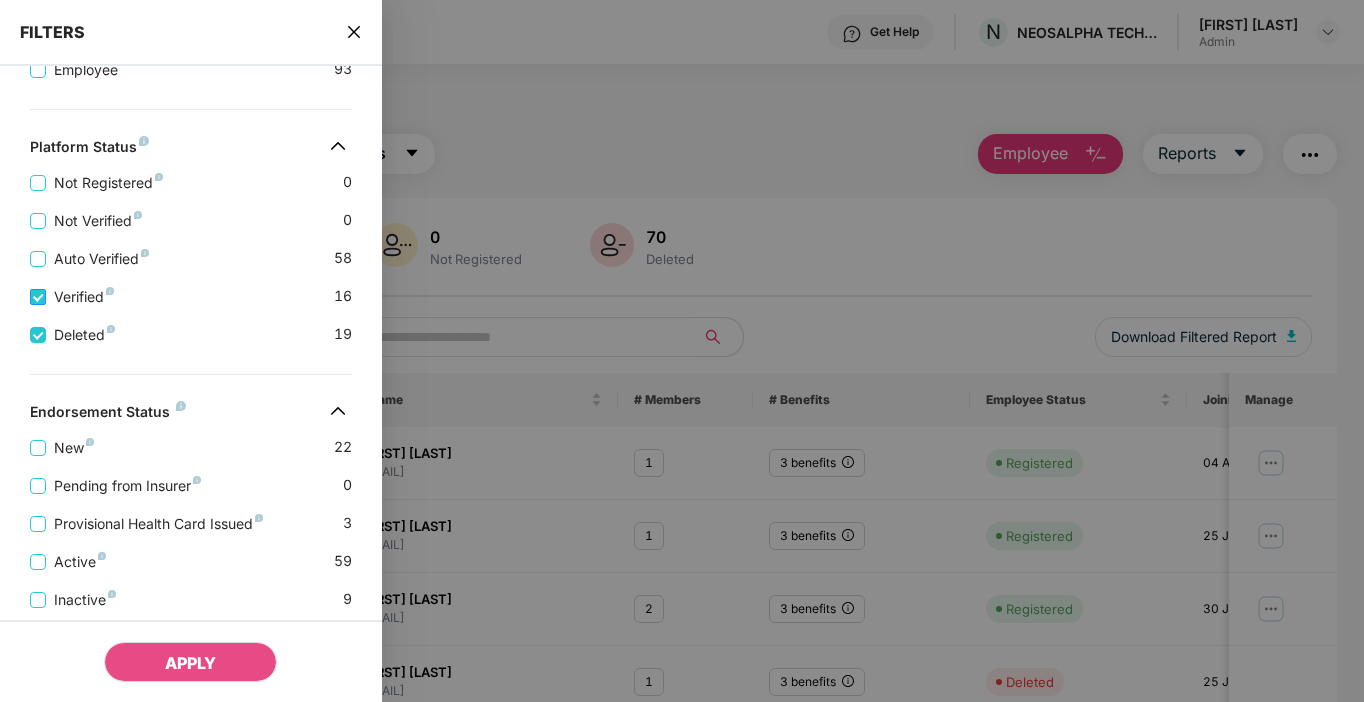 click on "Verified" at bounding box center (84, 297) 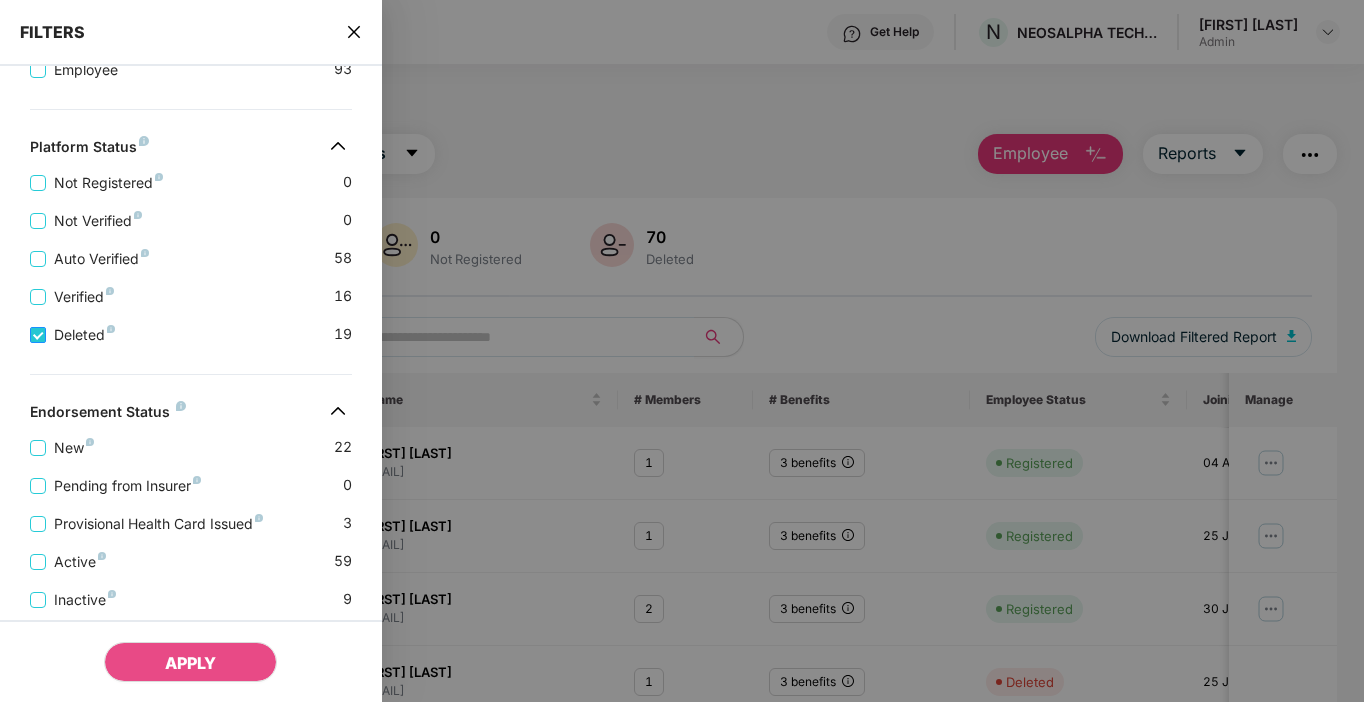 click on "Deleted" at bounding box center [84, 335] 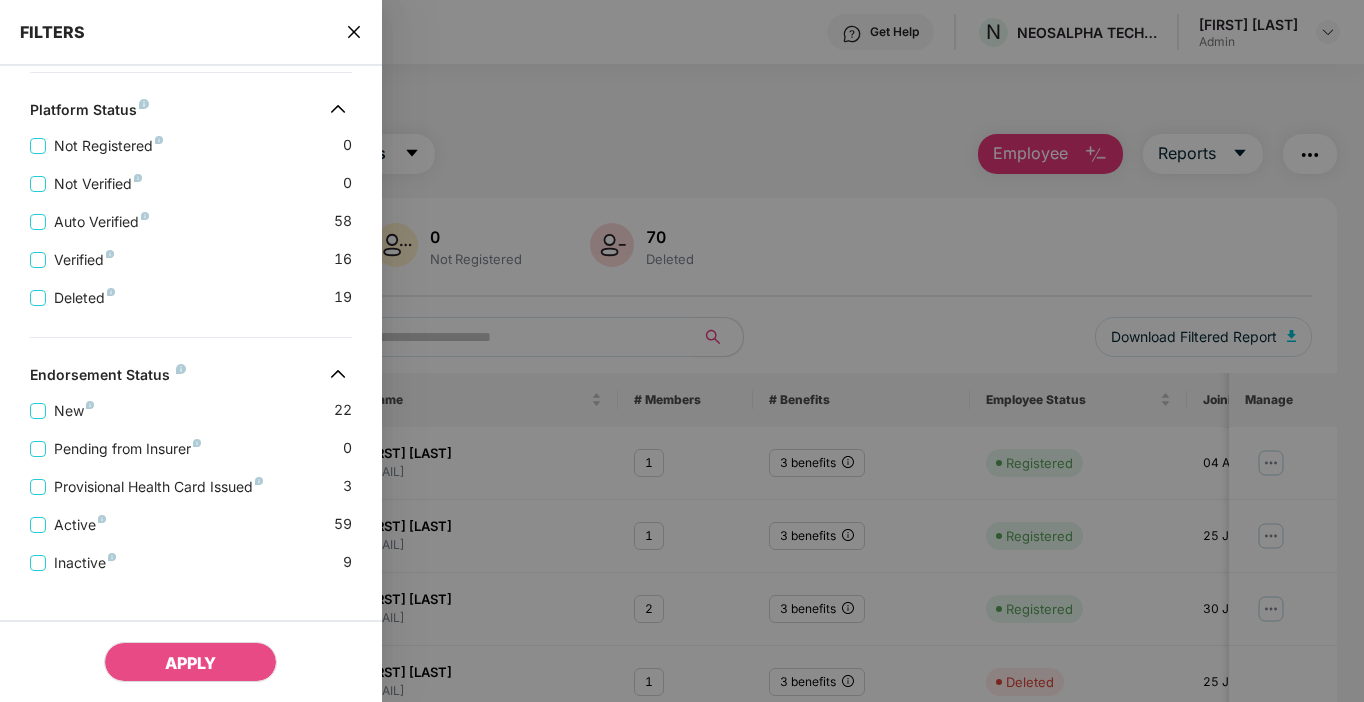 scroll, scrollTop: 405, scrollLeft: 0, axis: vertical 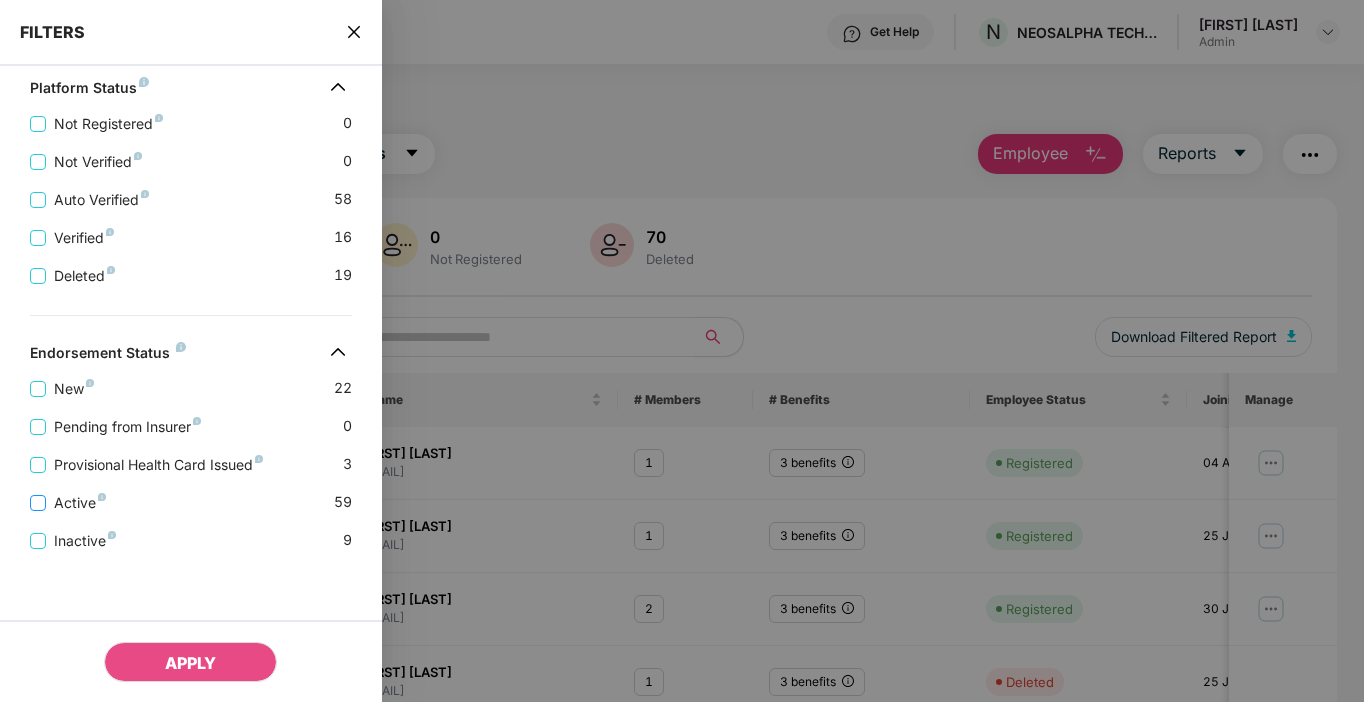 click on "Active" at bounding box center (80, 503) 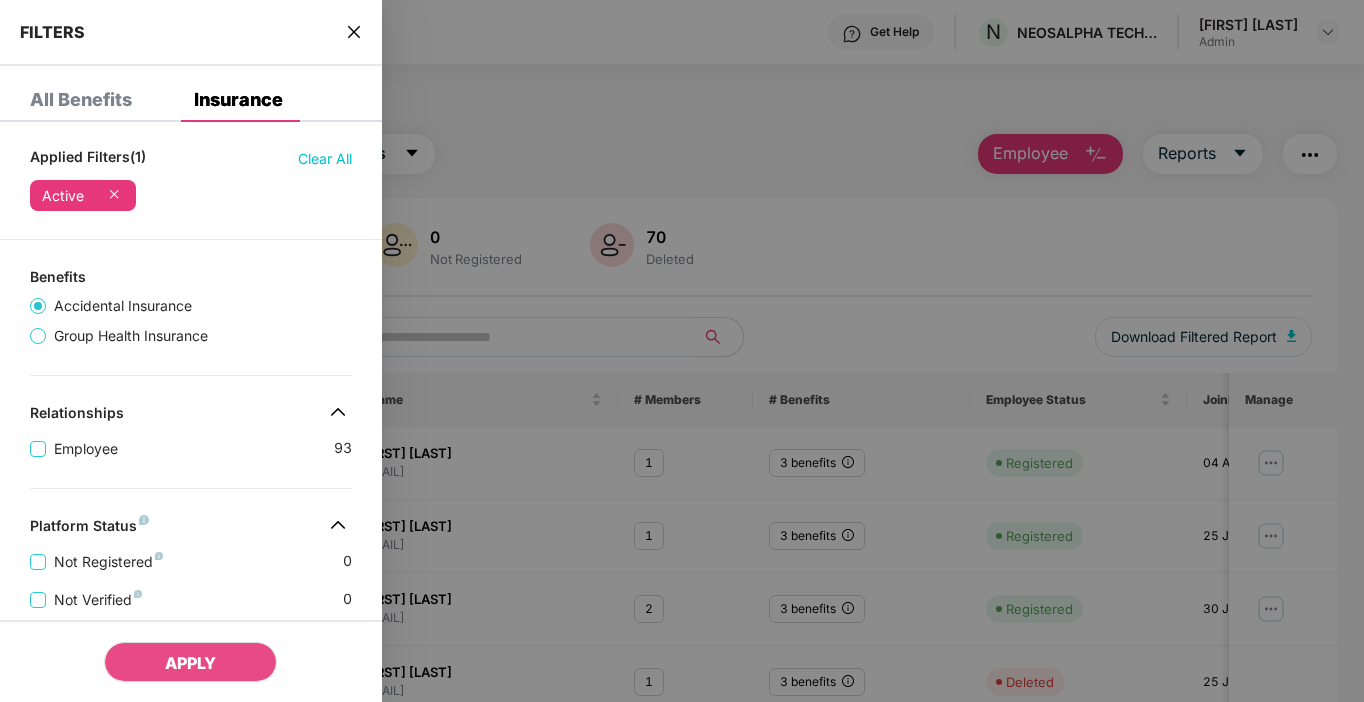 scroll, scrollTop: 0, scrollLeft: 0, axis: both 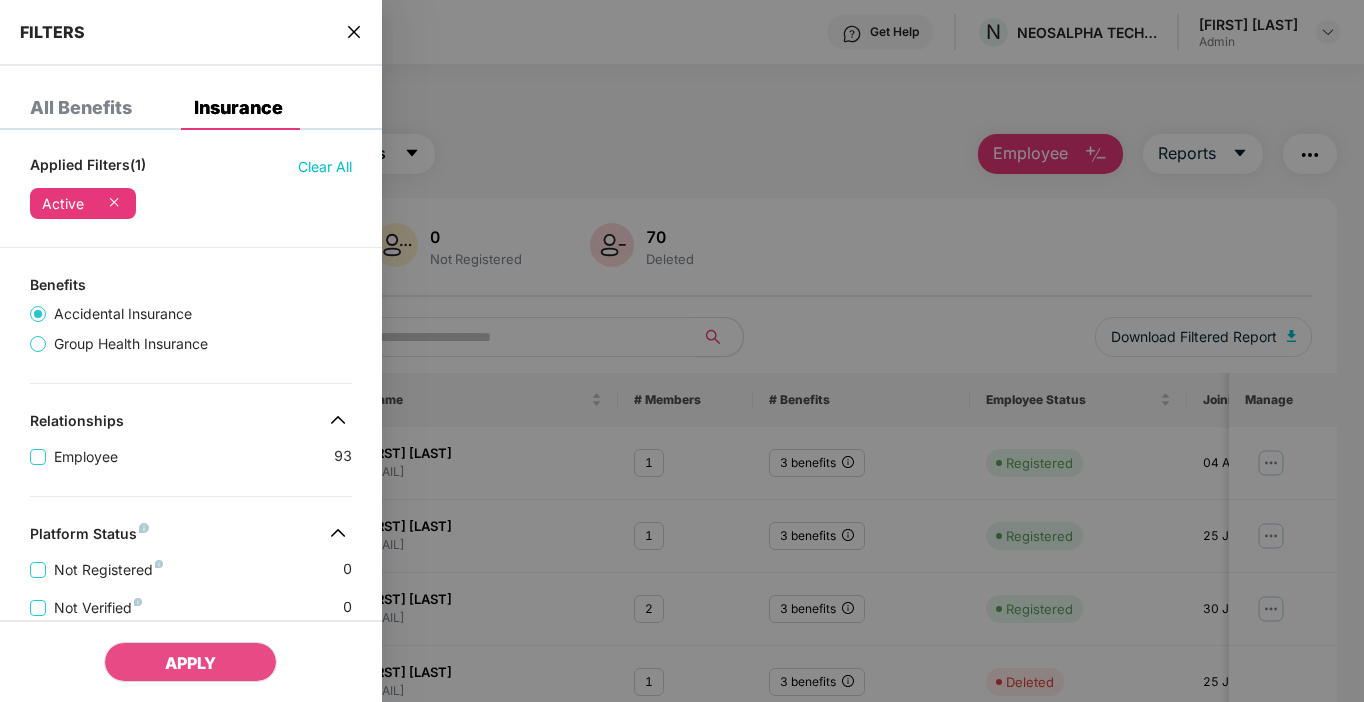 click on "Group Health Insurance" at bounding box center (131, 344) 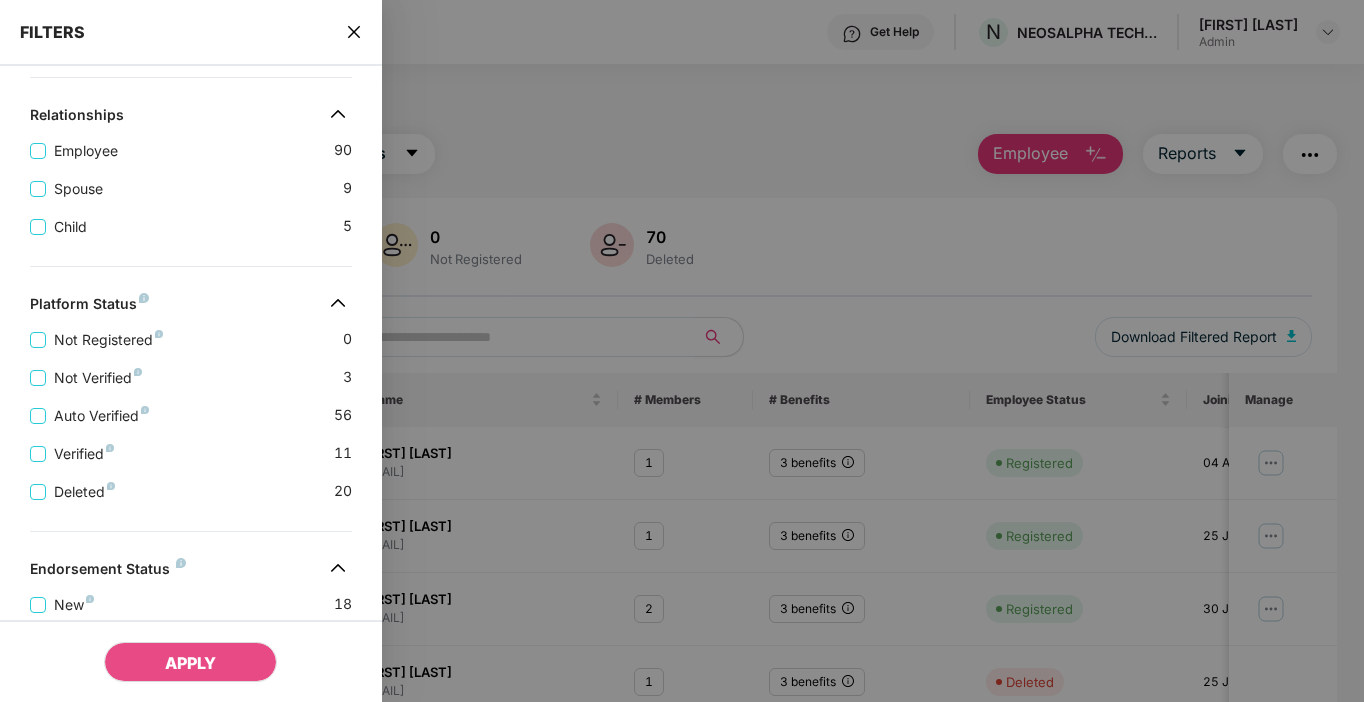 scroll, scrollTop: 300, scrollLeft: 0, axis: vertical 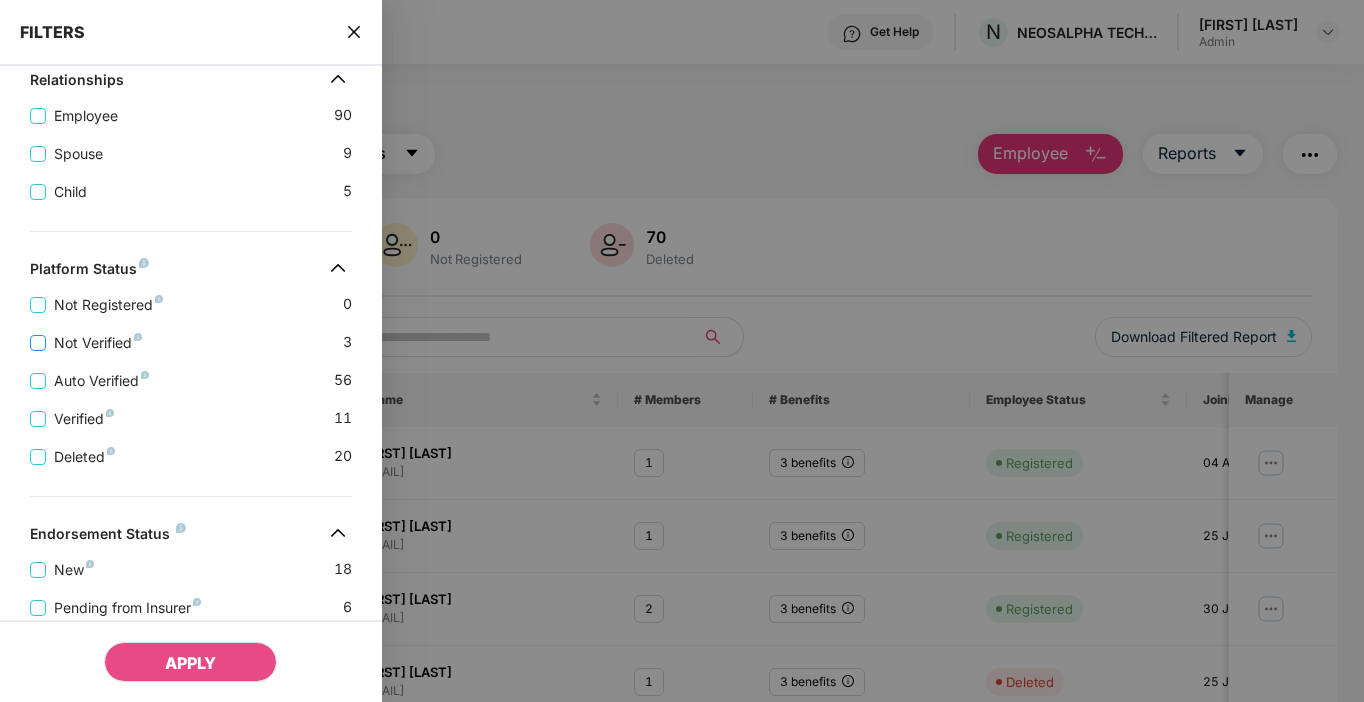 click on "Not Verified" at bounding box center (98, 343) 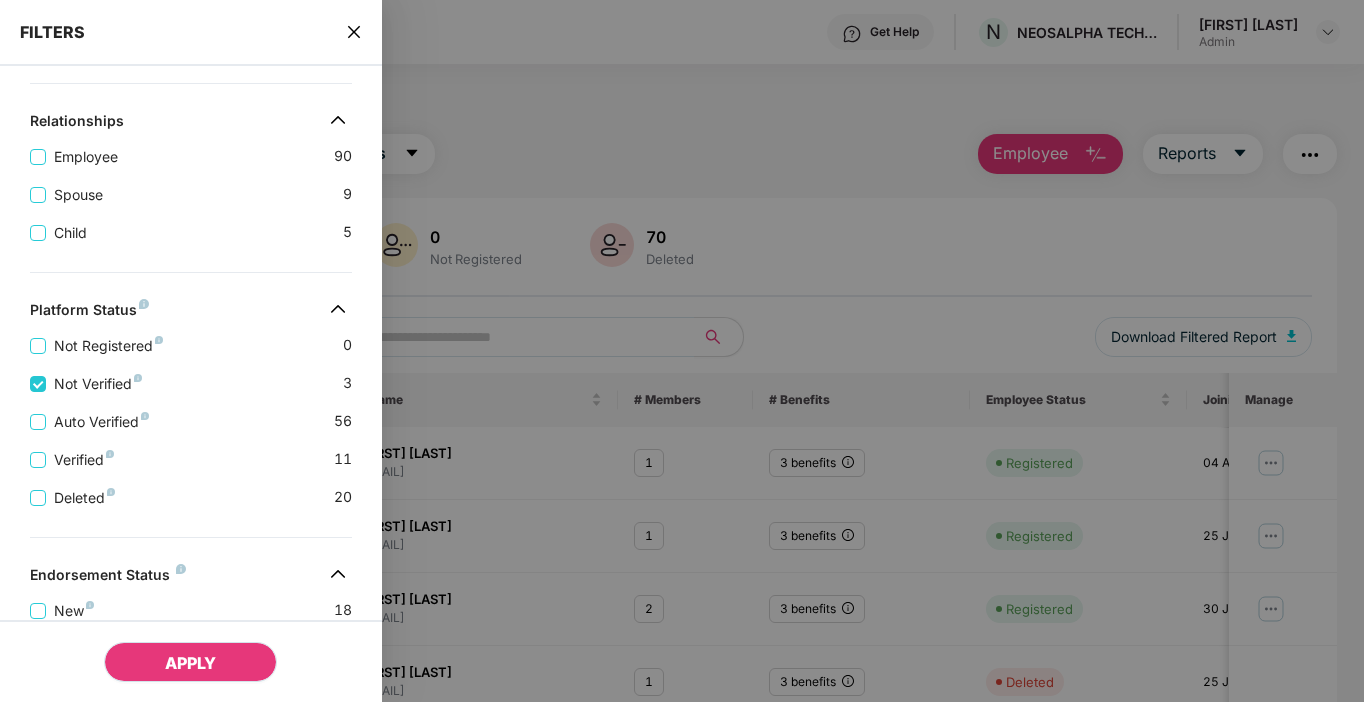 click on "APPLY" at bounding box center (190, 662) 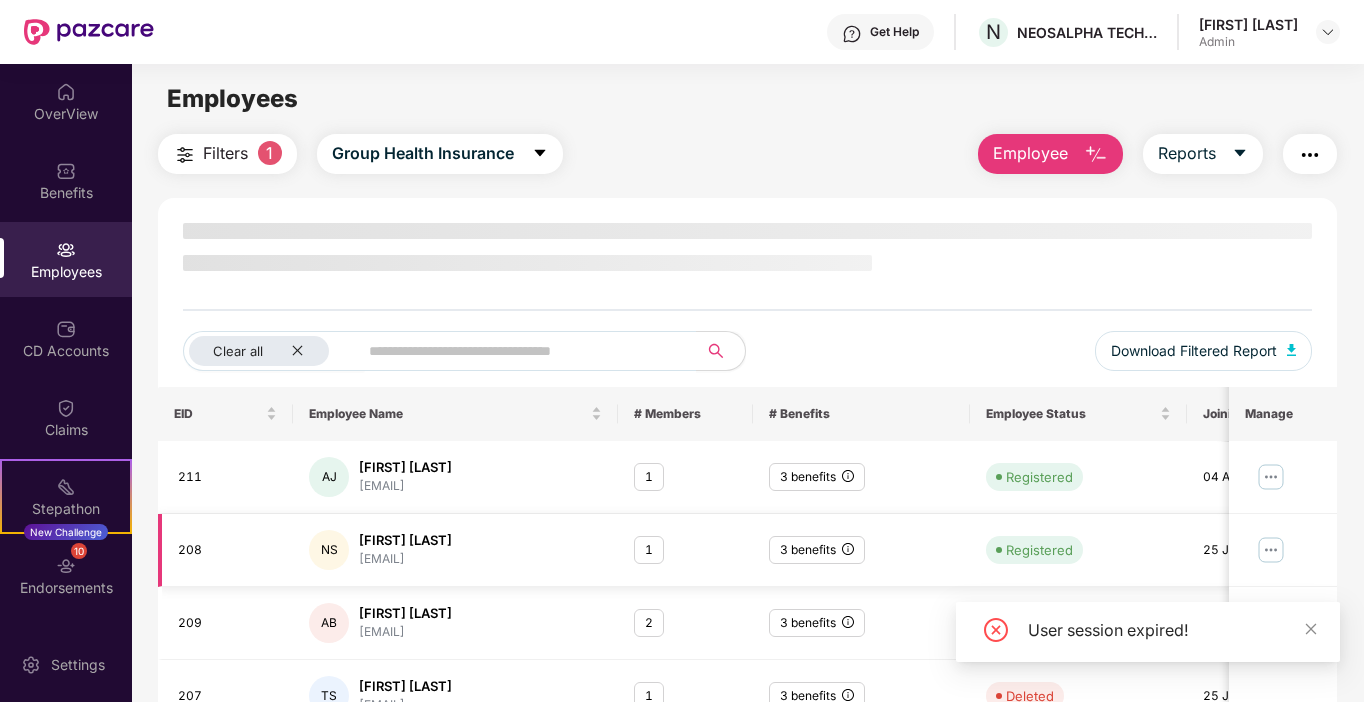 scroll, scrollTop: 100, scrollLeft: 0, axis: vertical 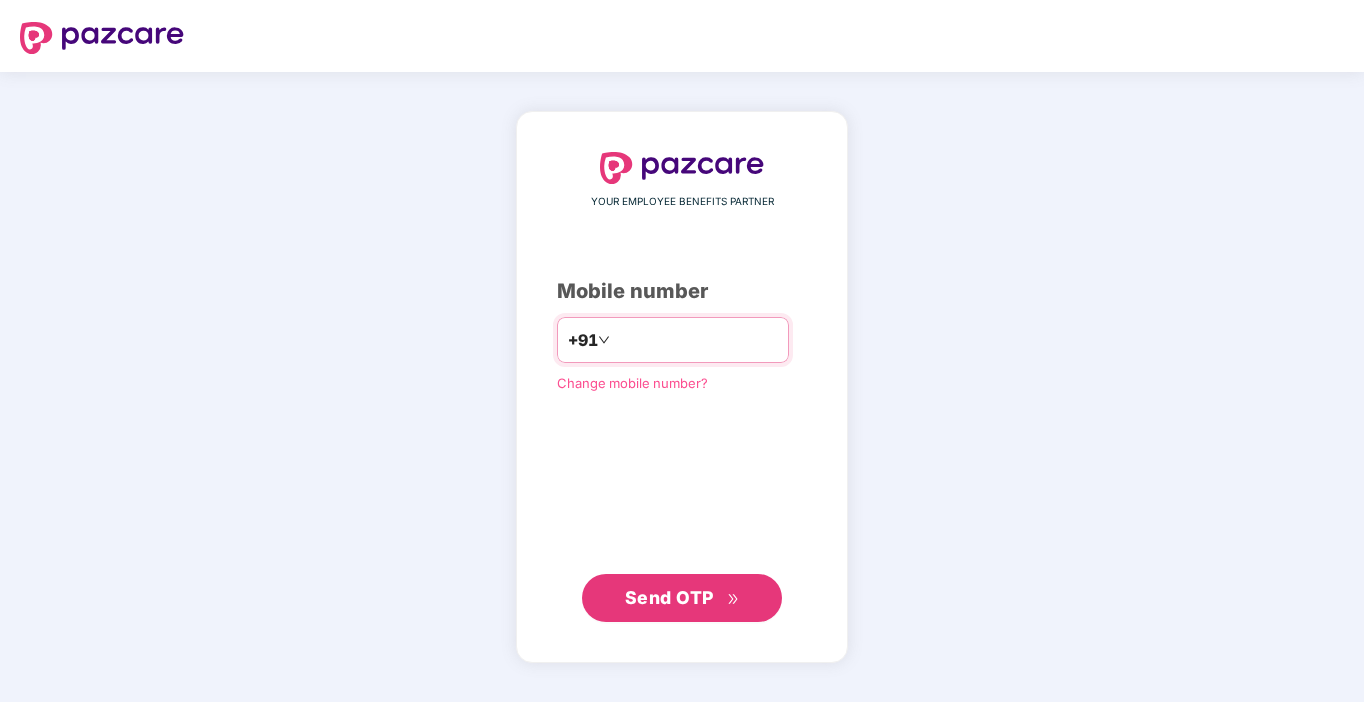 type on "**********" 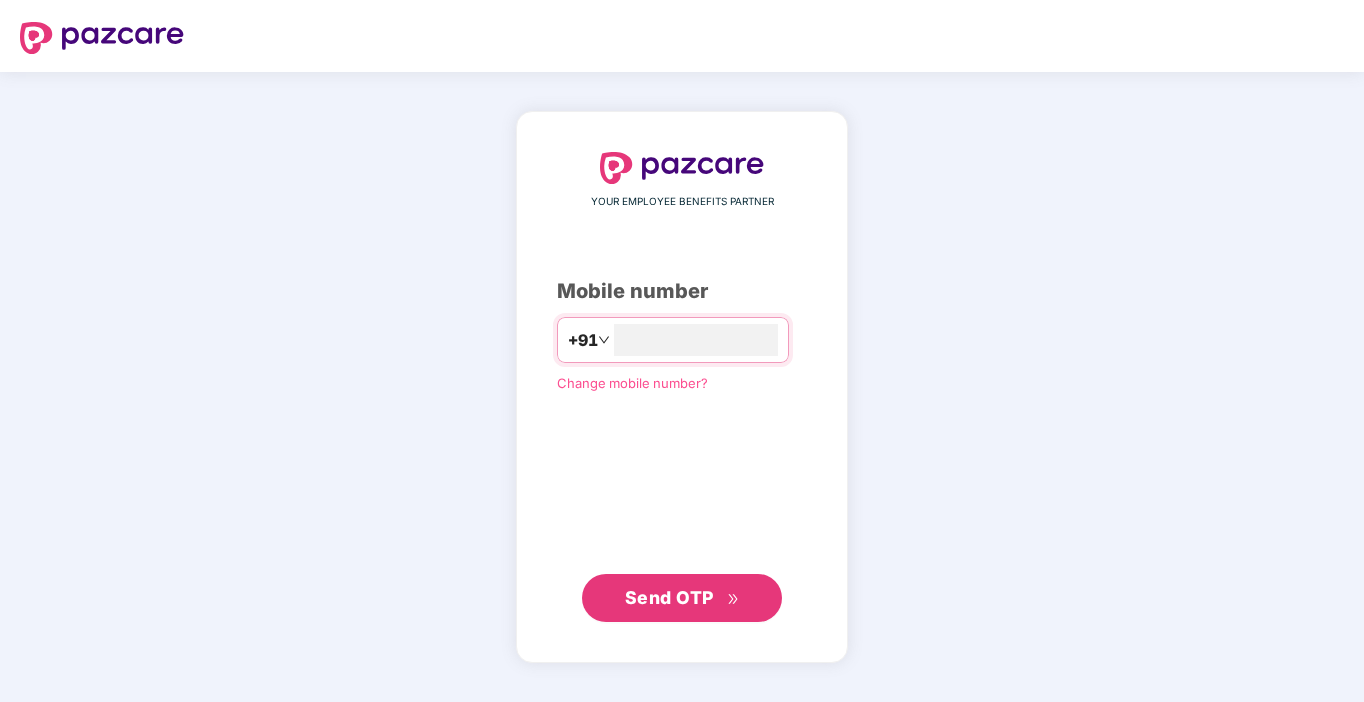 click on "Send OTP" at bounding box center [669, 597] 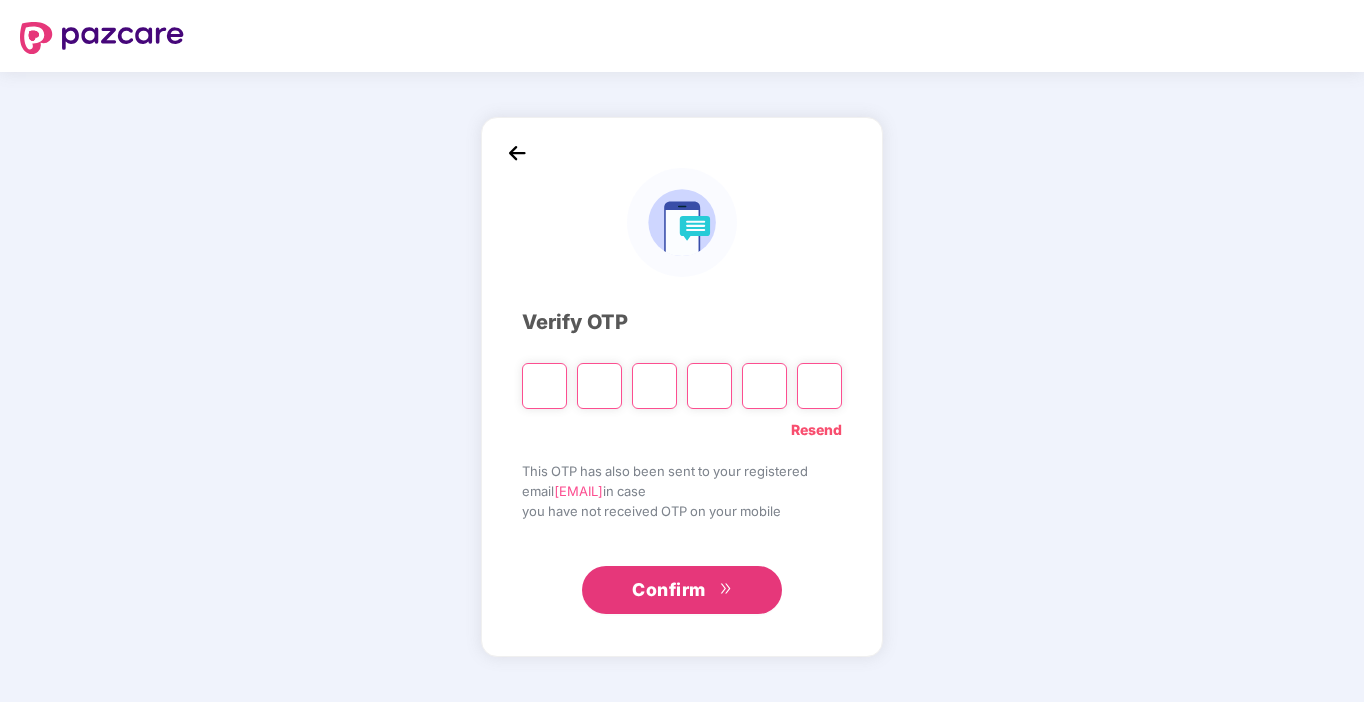 type on "*" 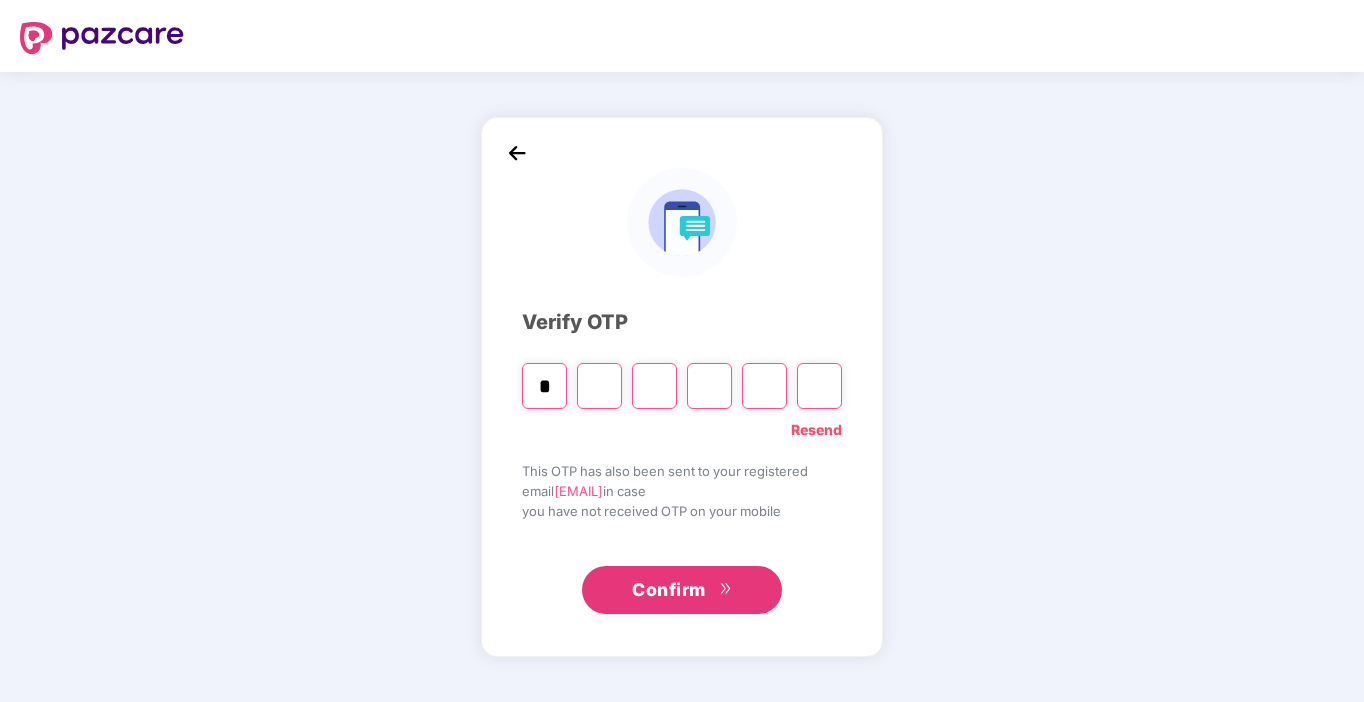 type on "*" 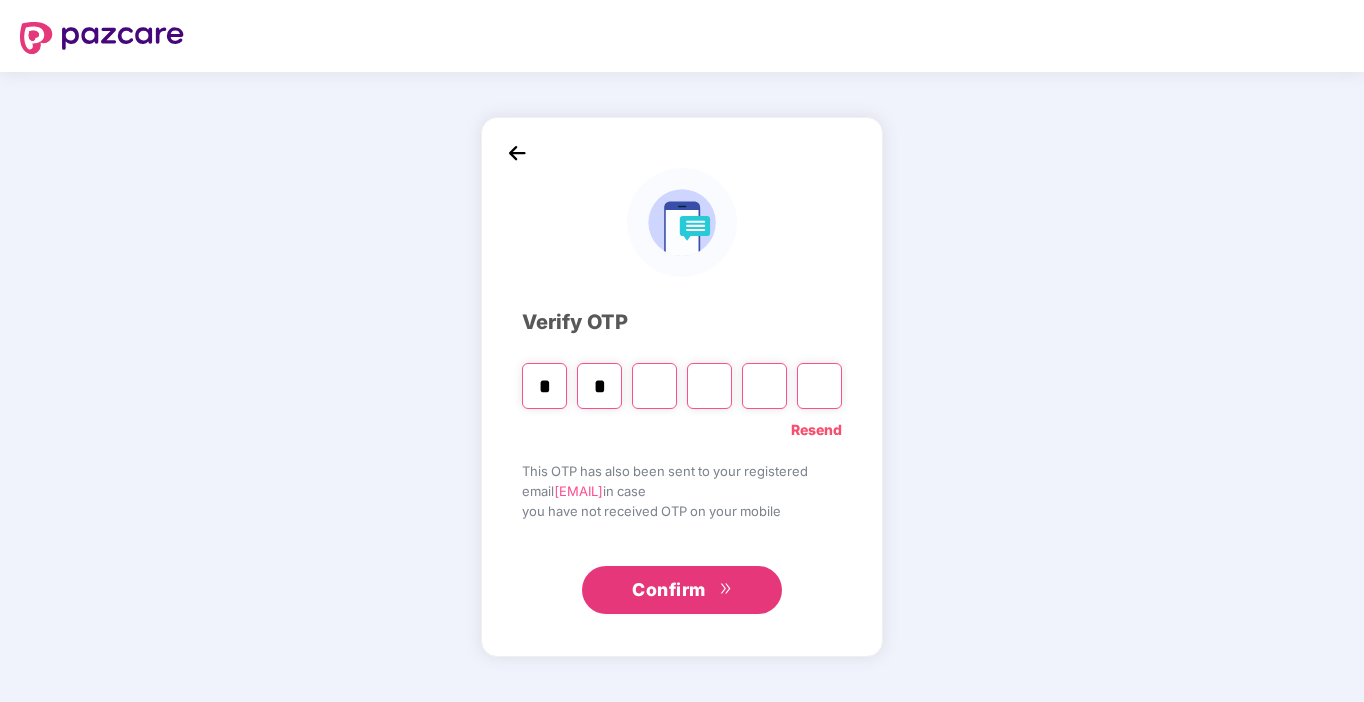 type on "*" 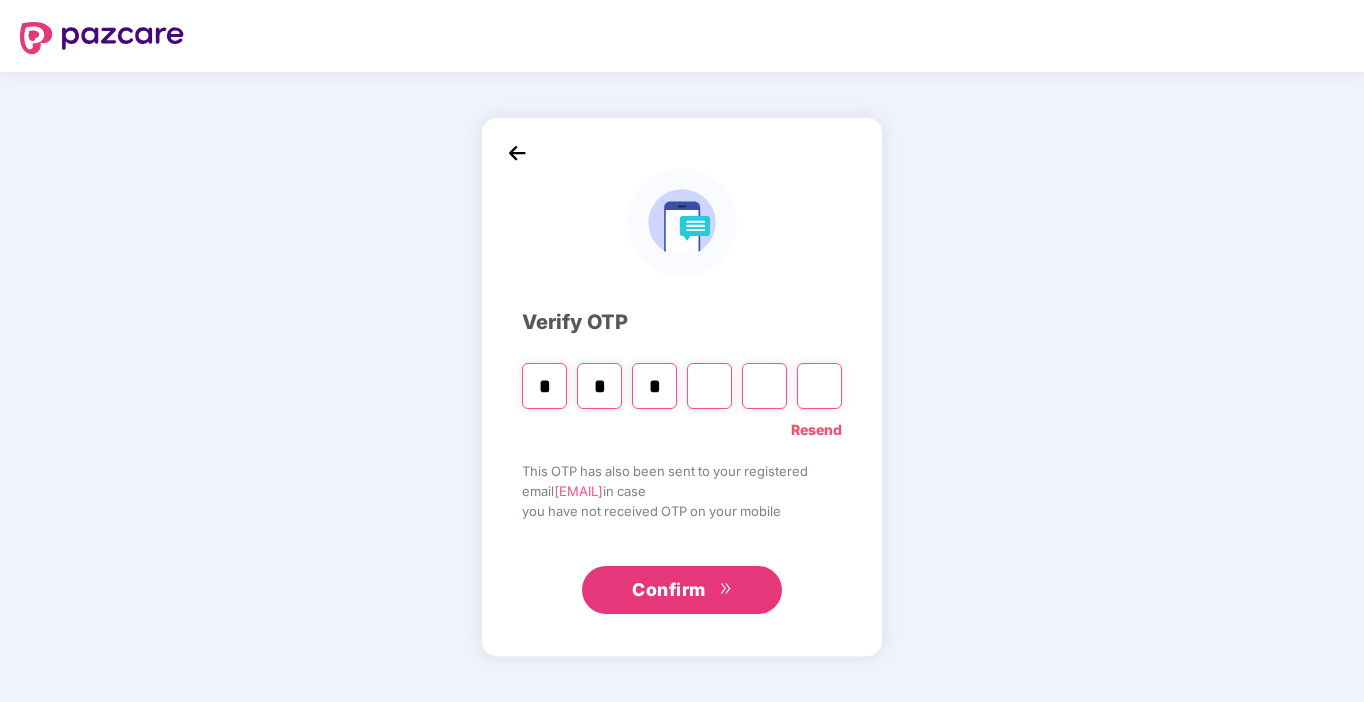 type on "*" 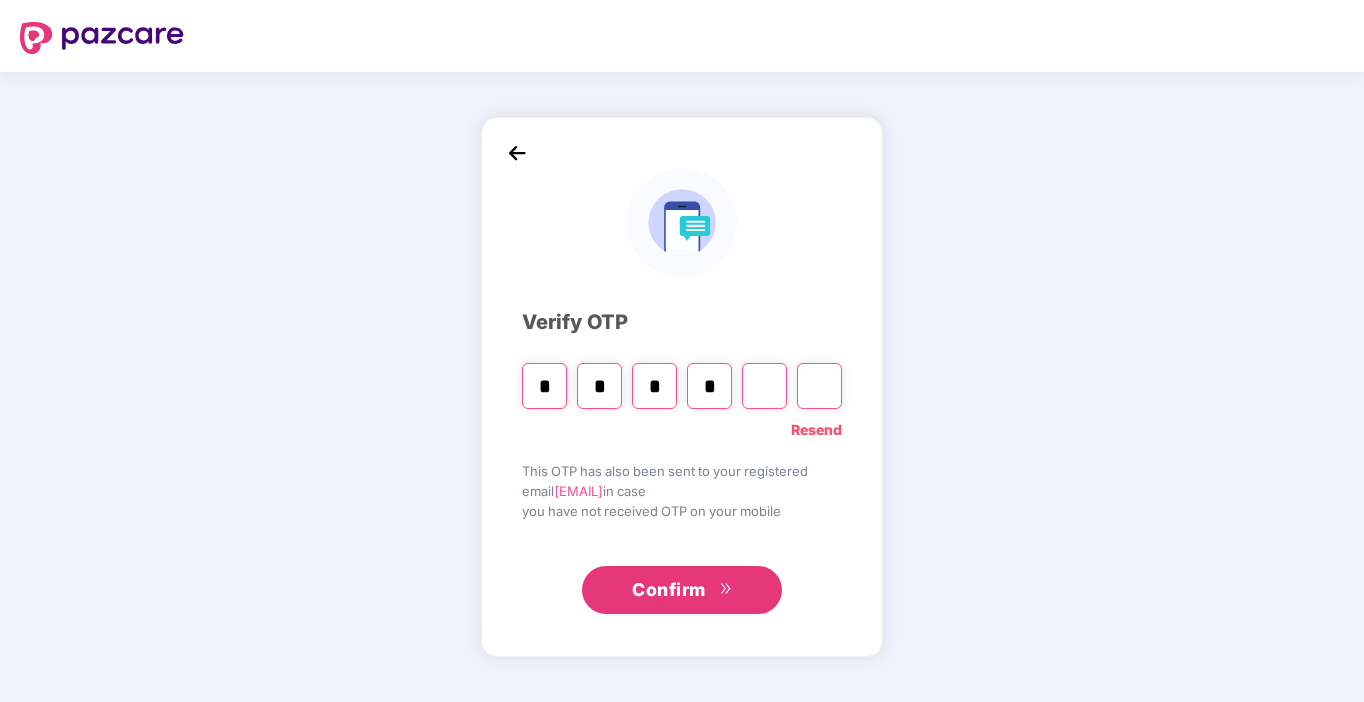 type on "*" 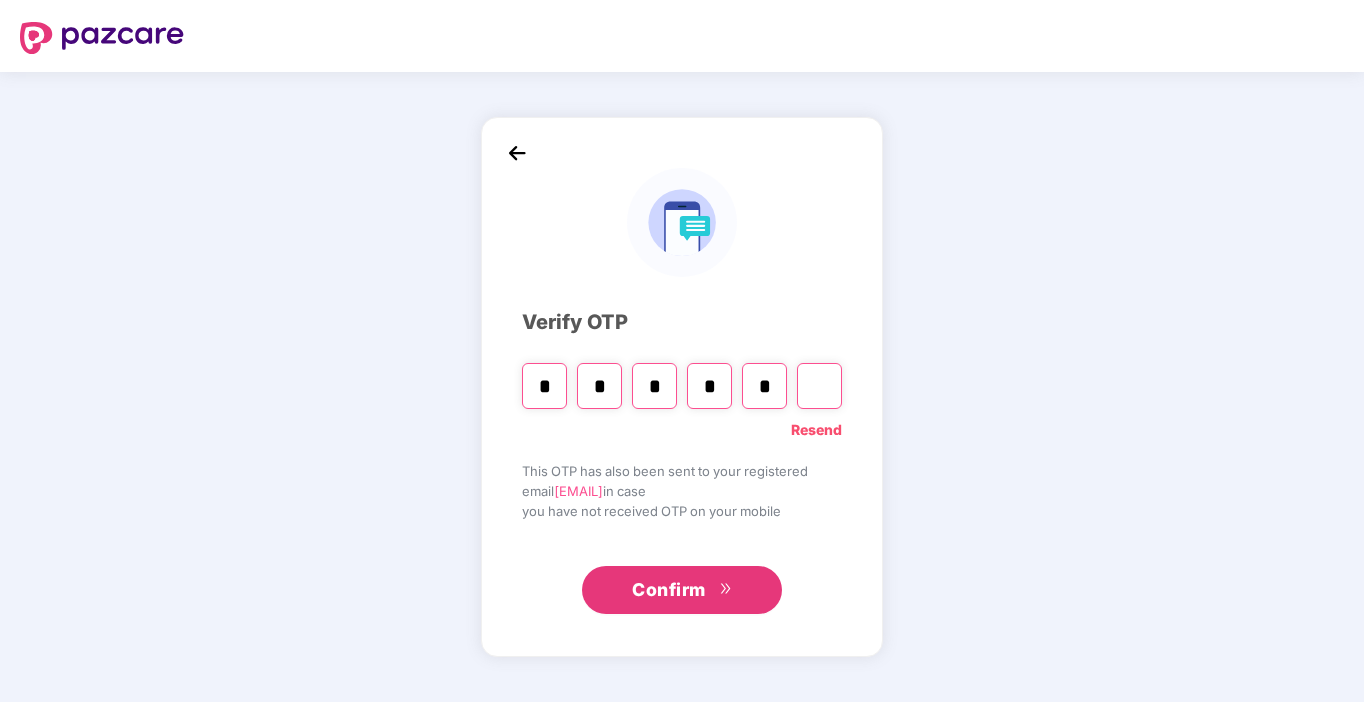 type on "*" 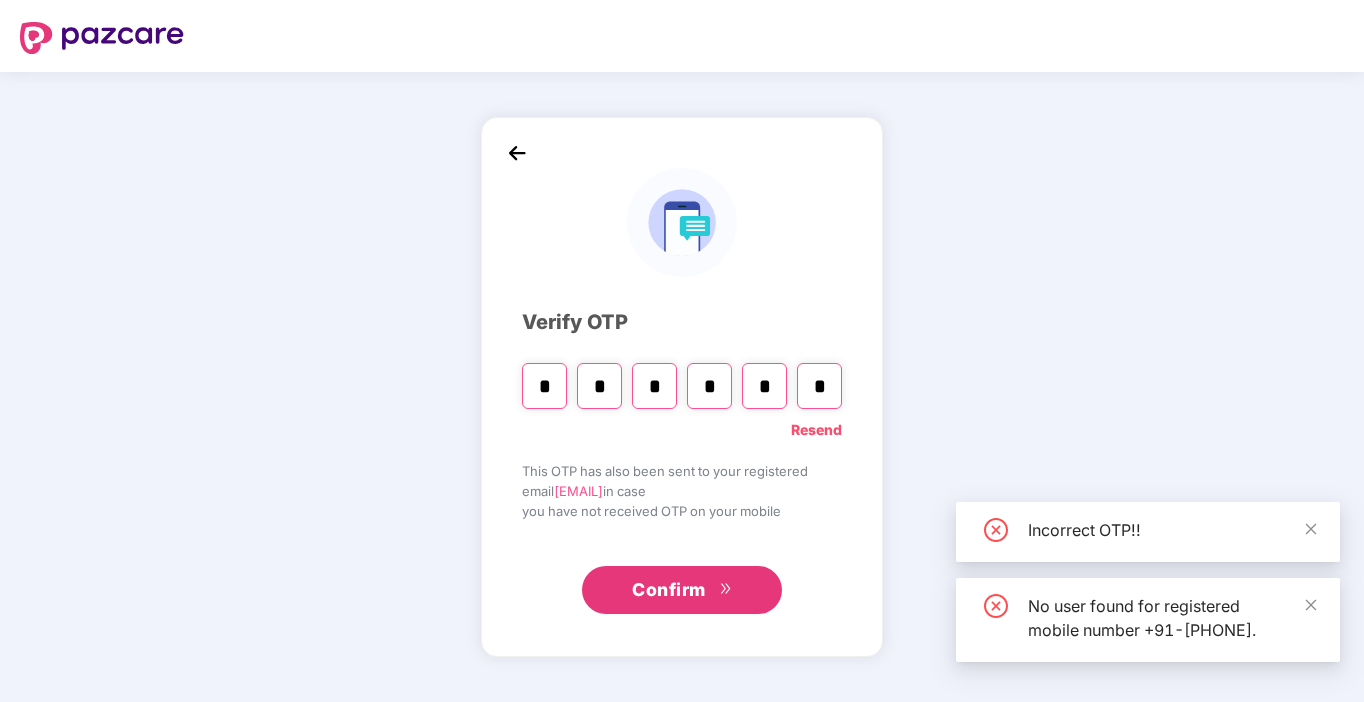 type 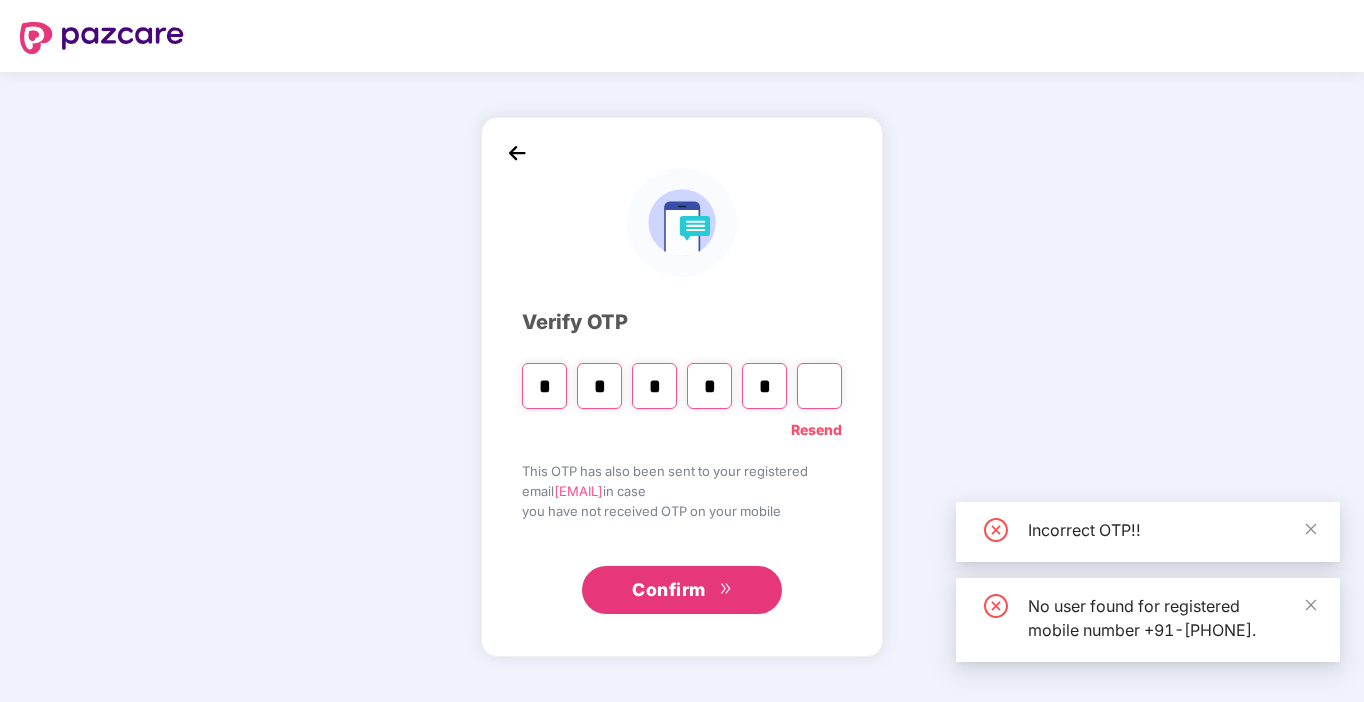 type 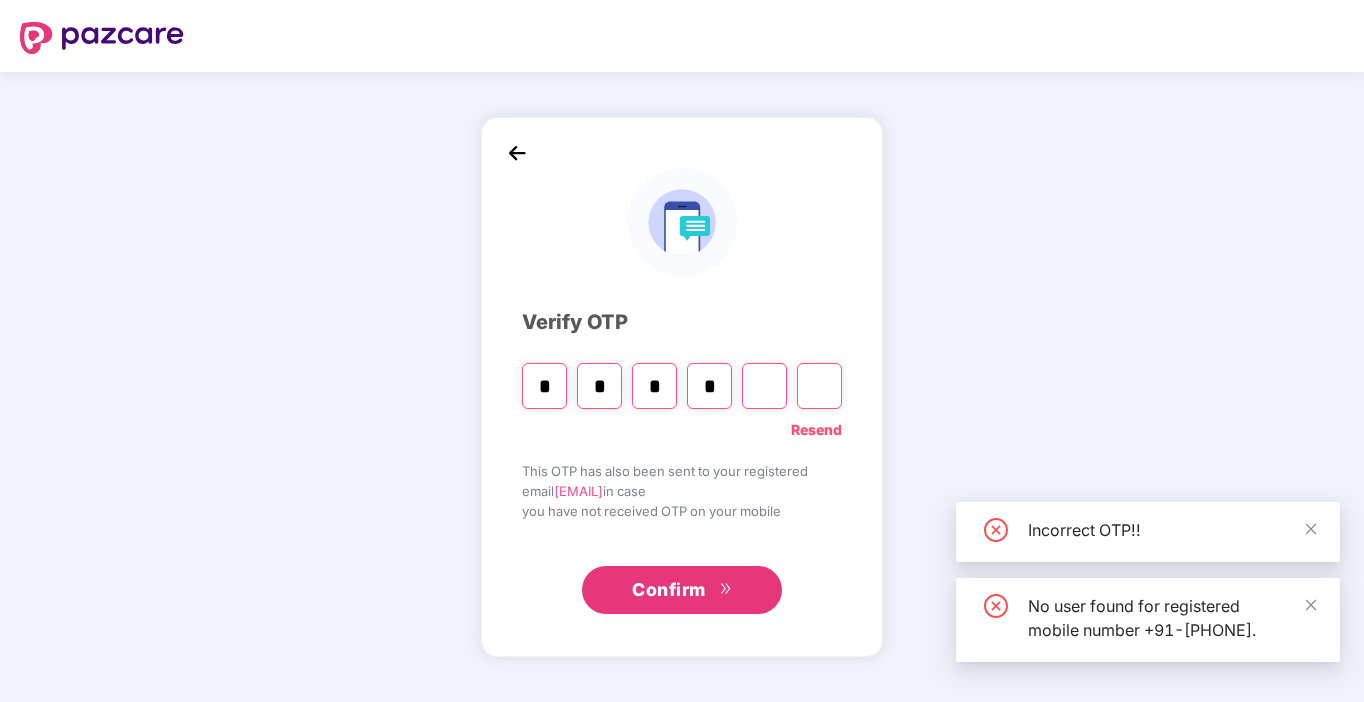 type 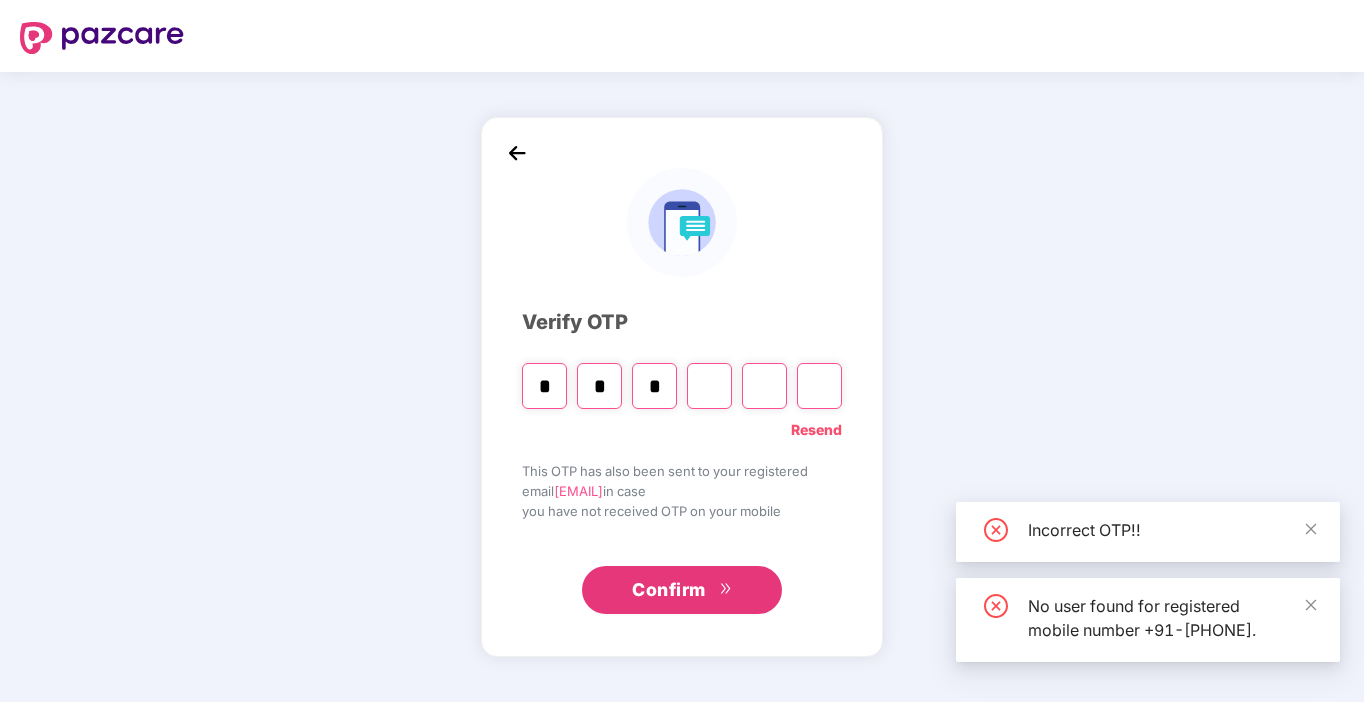 type 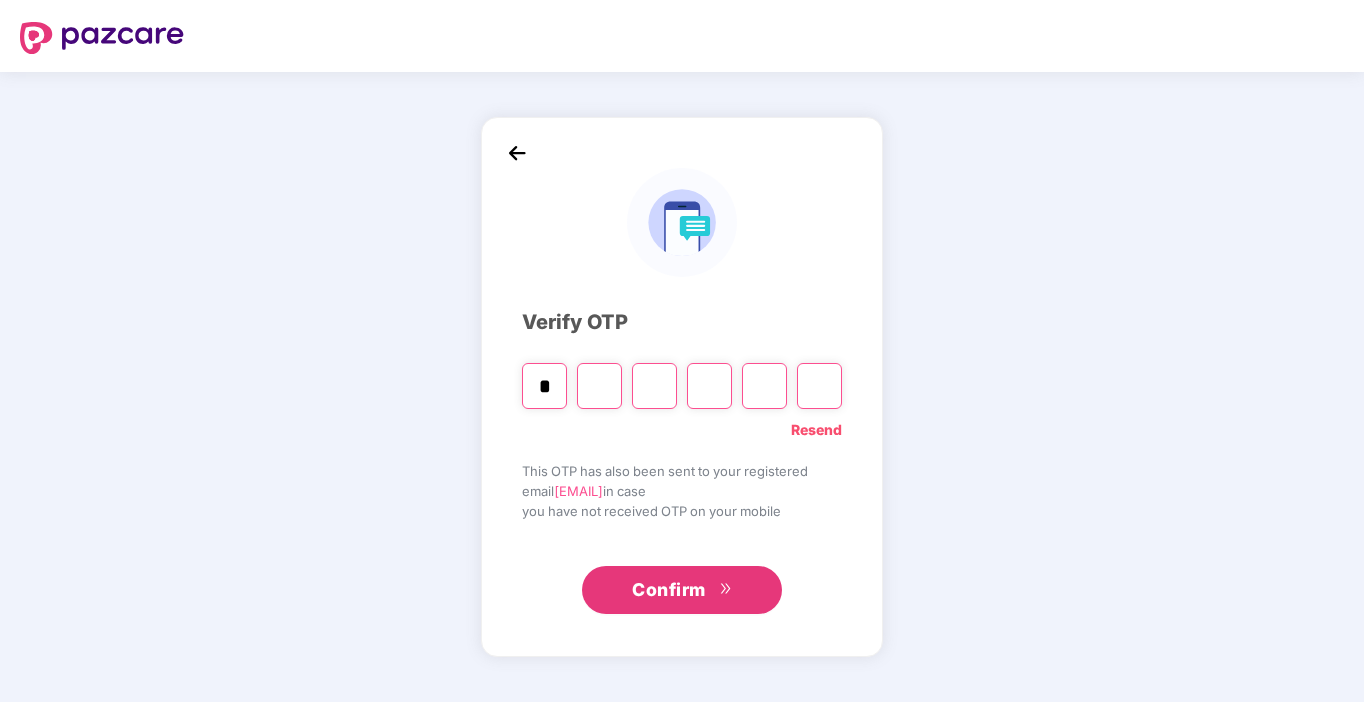 type on "*" 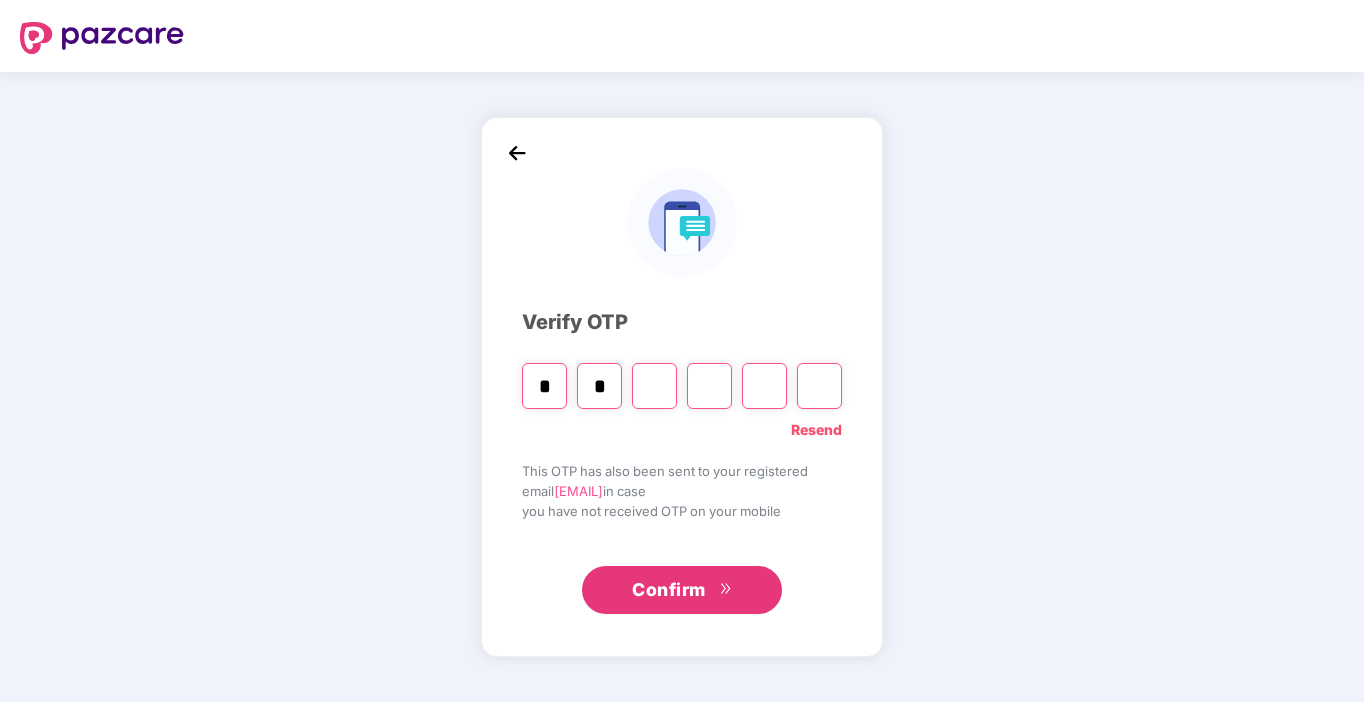 type on "*" 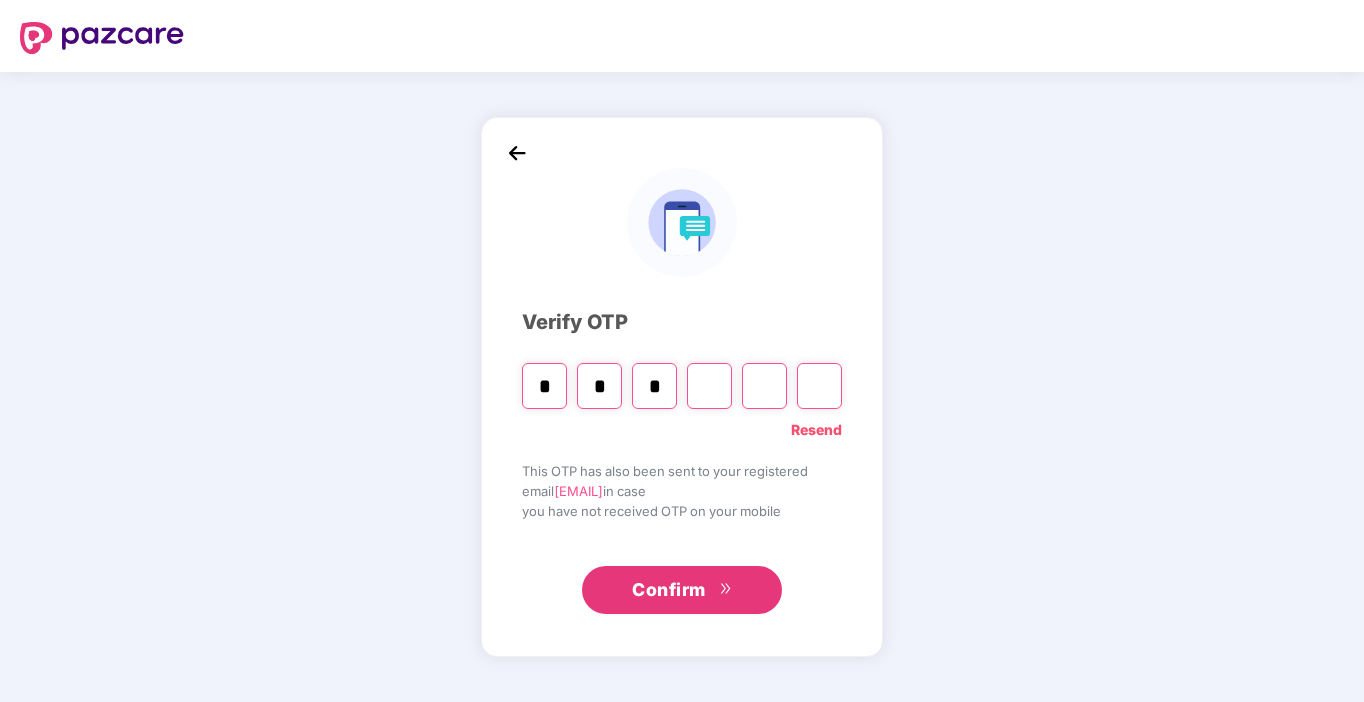 type on "*" 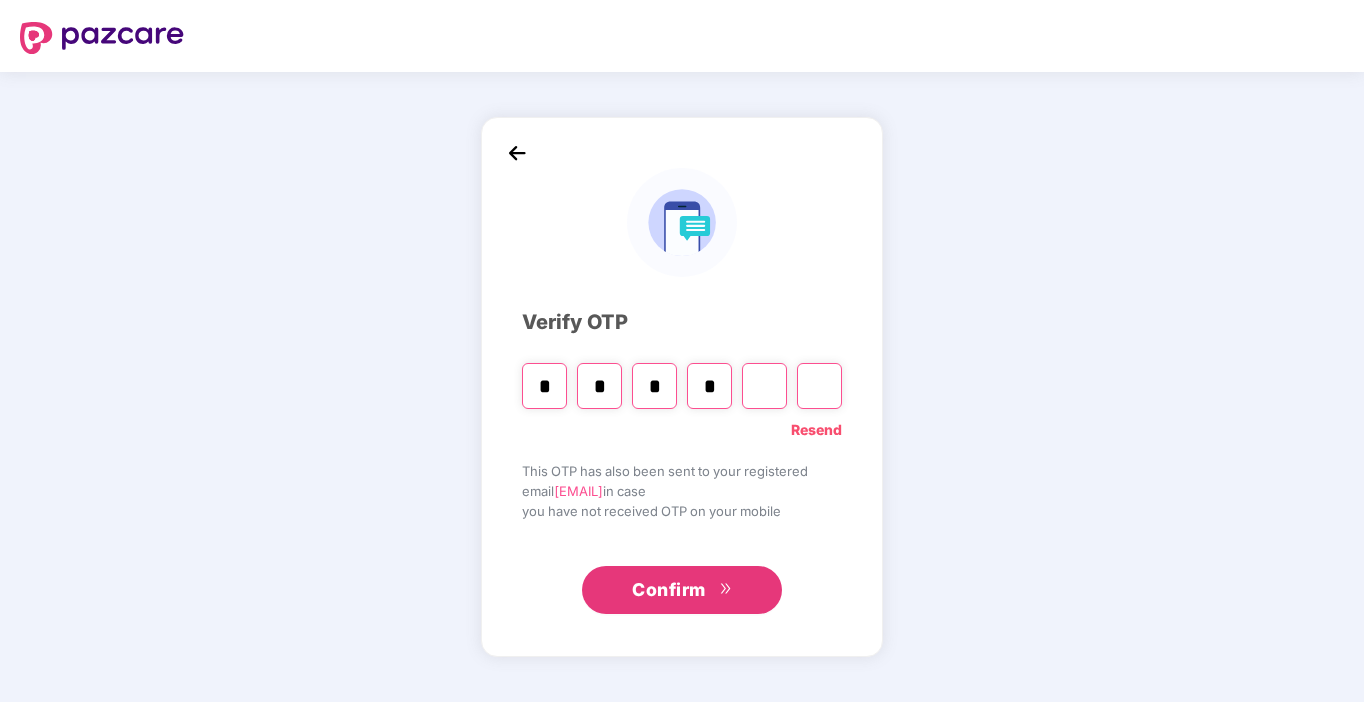type on "*" 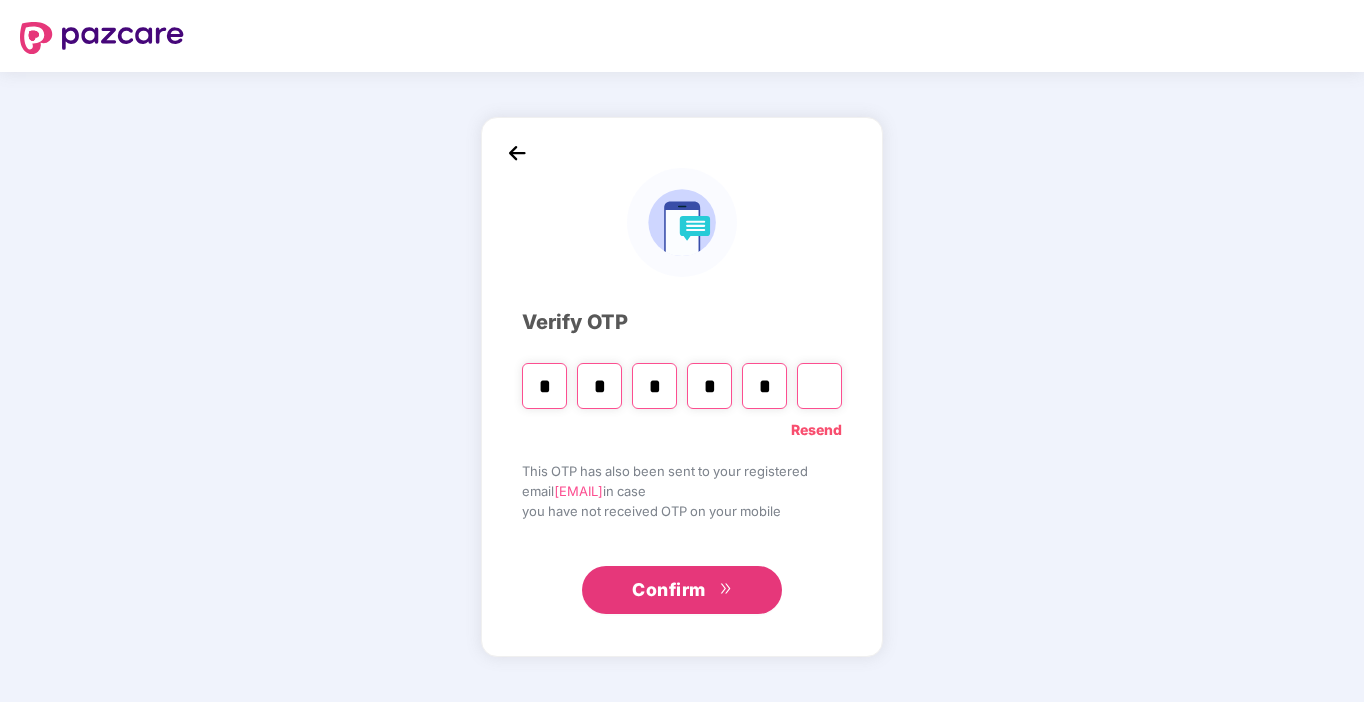 type on "*" 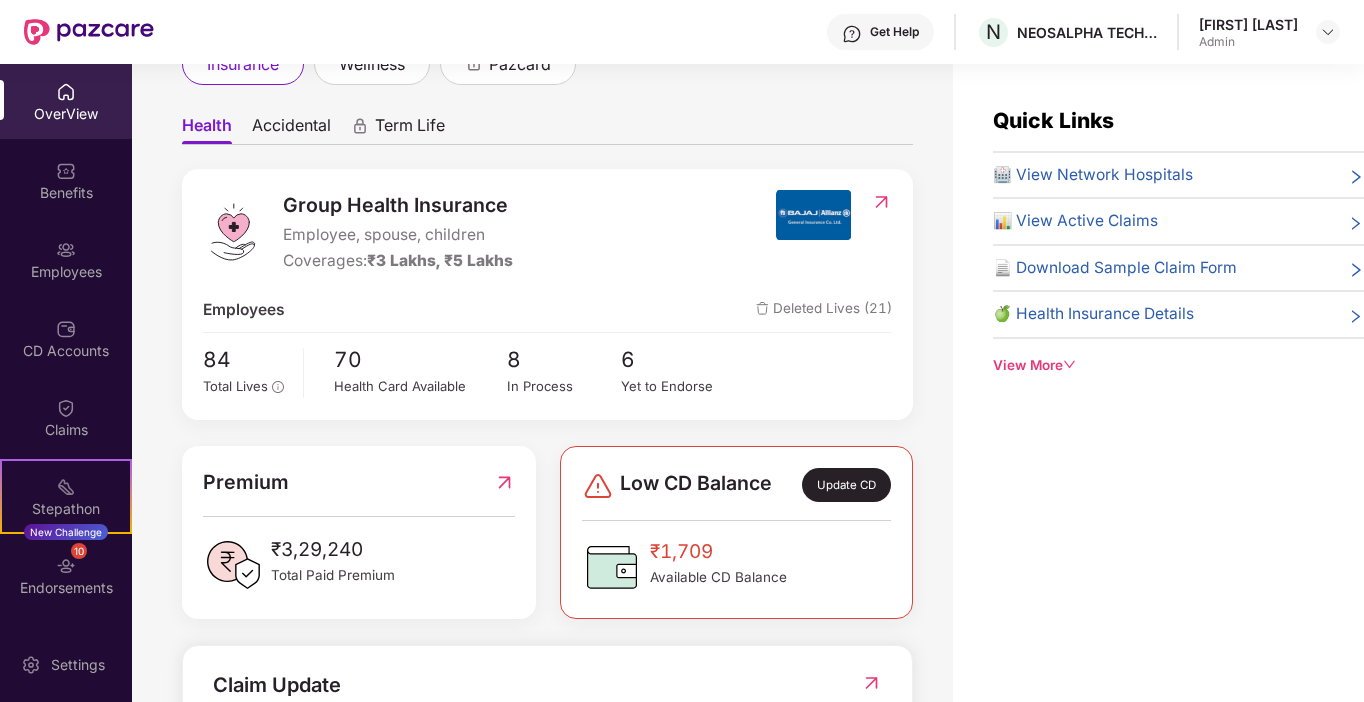 scroll, scrollTop: 0, scrollLeft: 0, axis: both 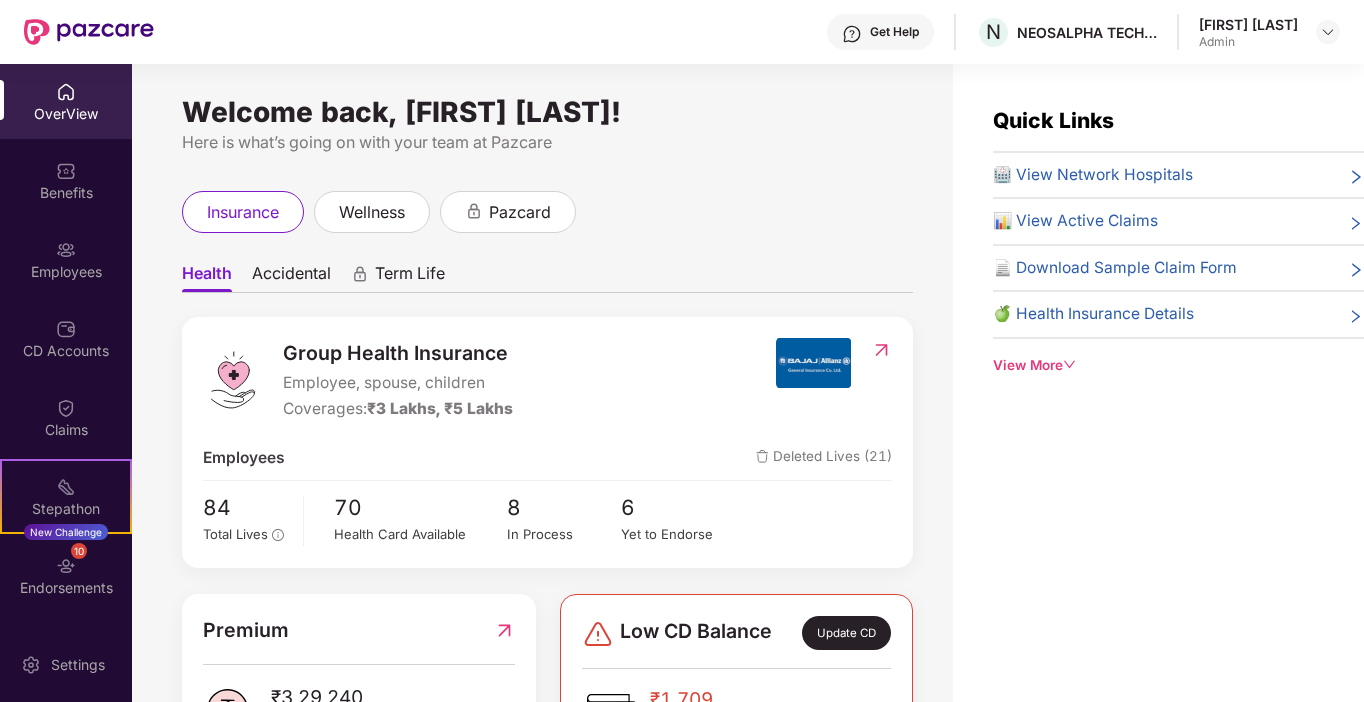 click on "OverView" at bounding box center (66, 114) 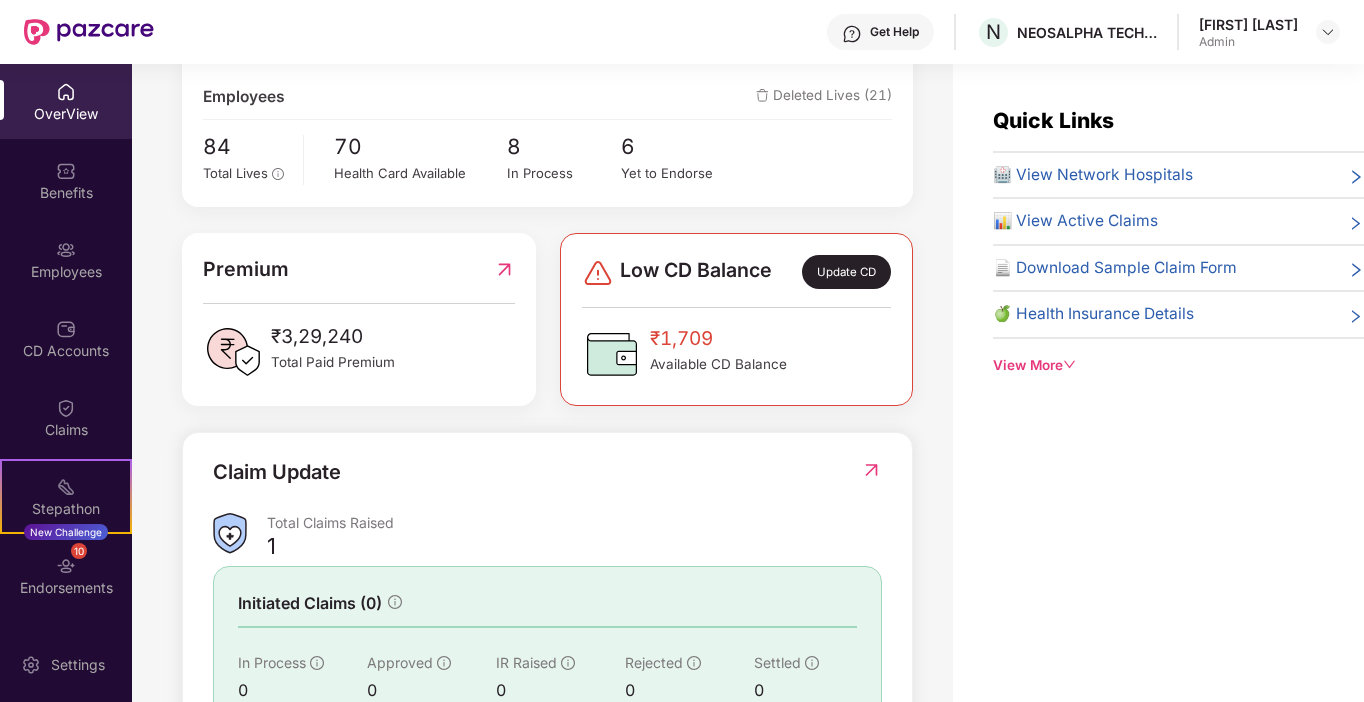 scroll, scrollTop: 523, scrollLeft: 0, axis: vertical 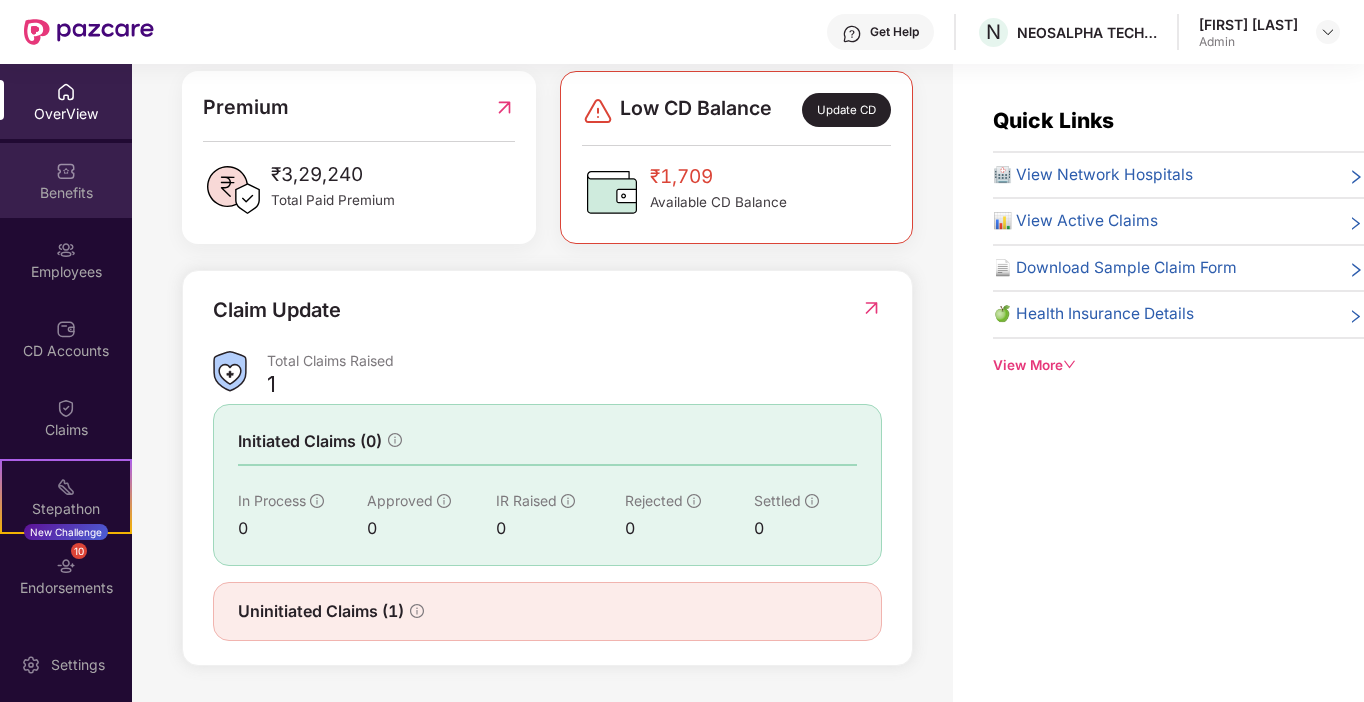 click on "Benefits" at bounding box center [66, 193] 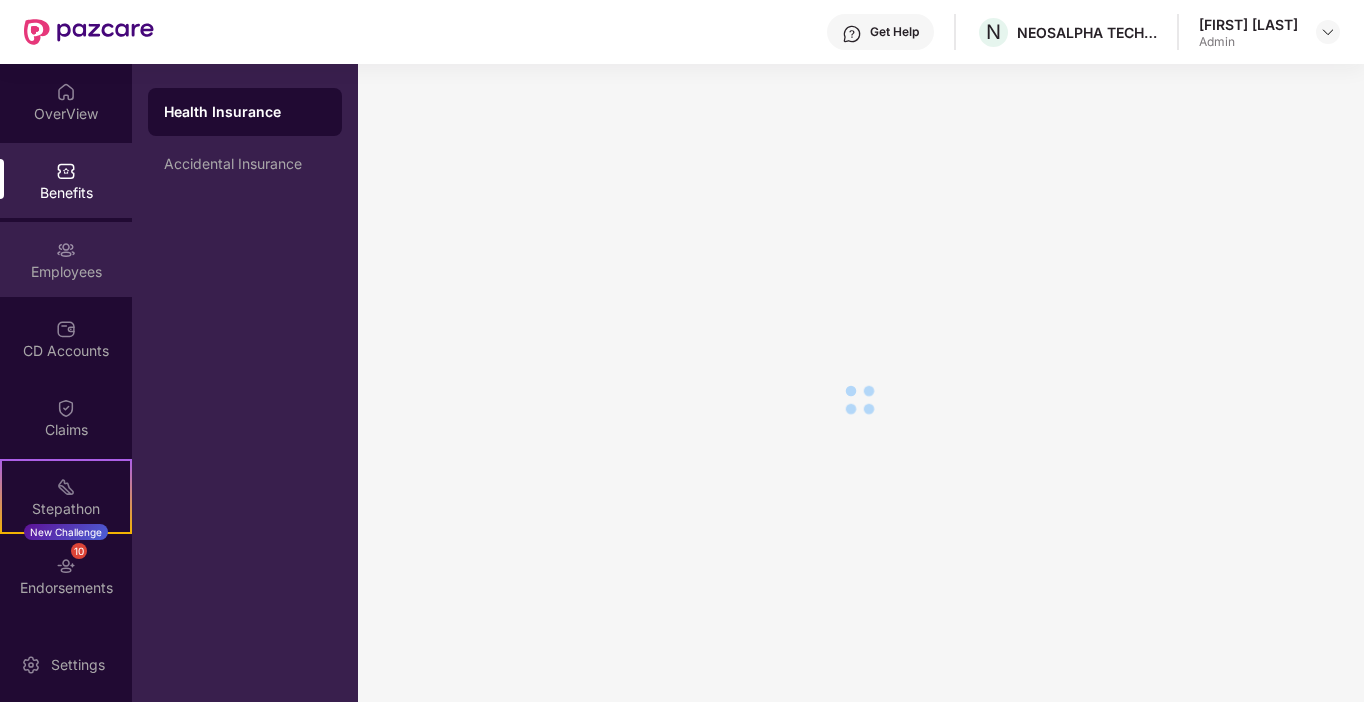click at bounding box center [66, 250] 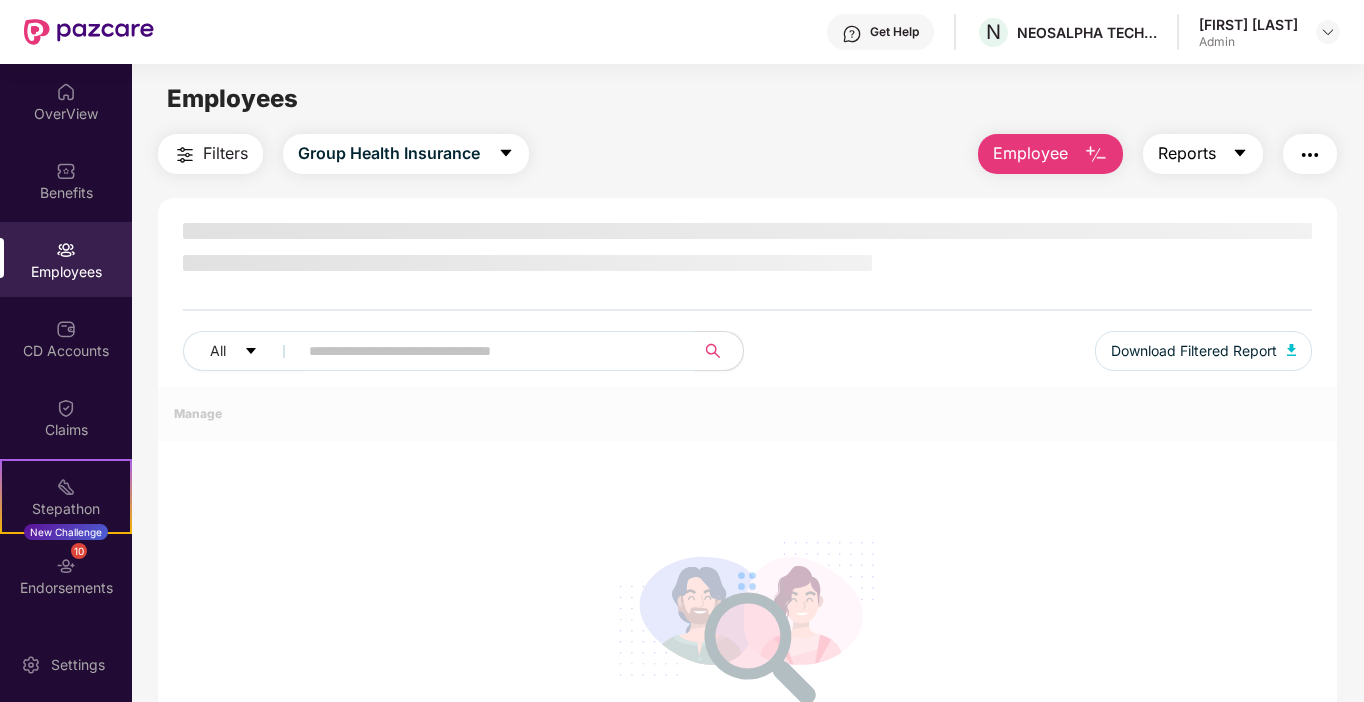 click on "Reports" at bounding box center (1203, 154) 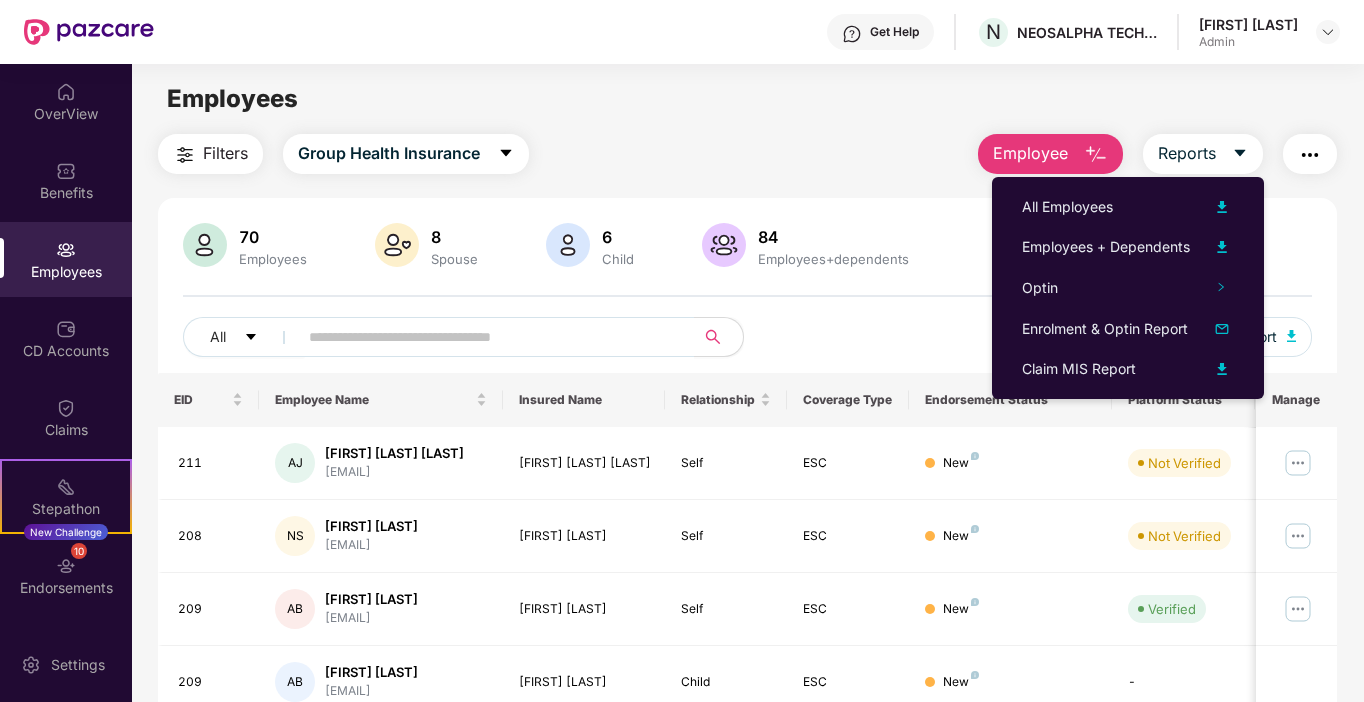click on "Filters Group Health Insurance Employee  Reports" at bounding box center [748, 154] 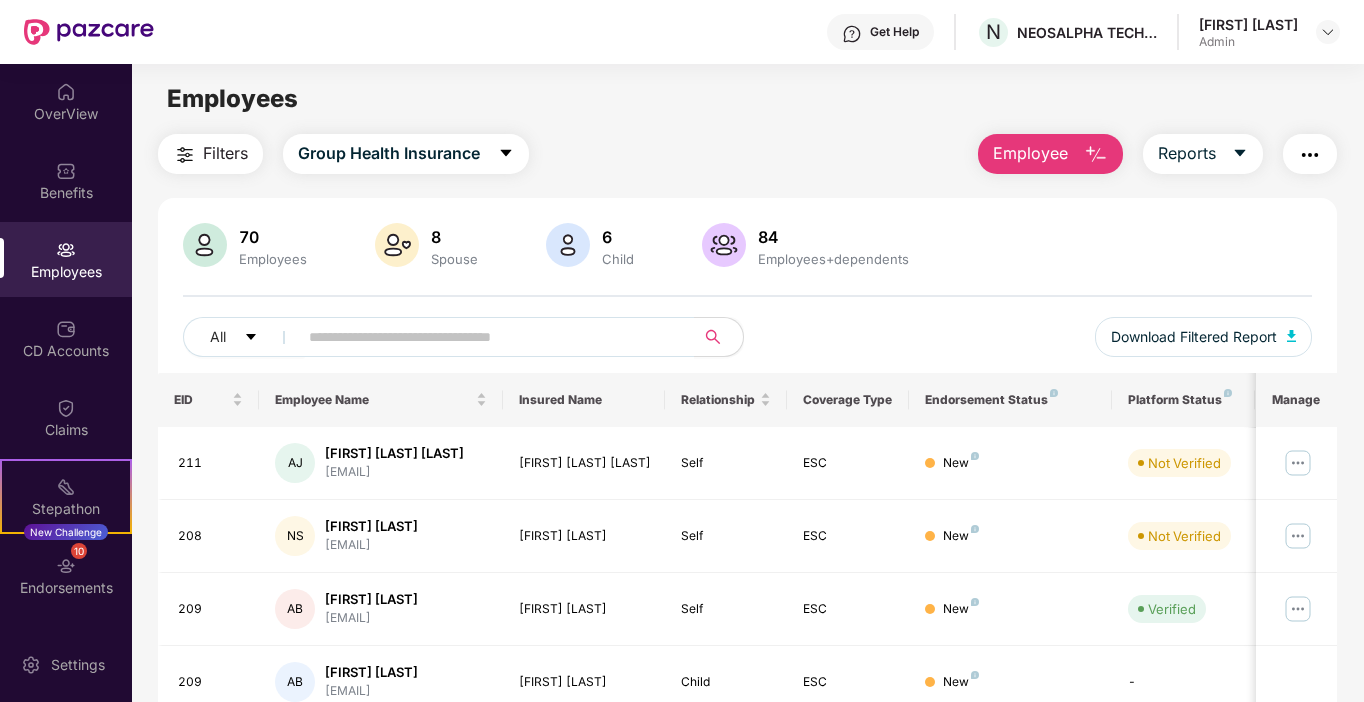 click at bounding box center (185, 155) 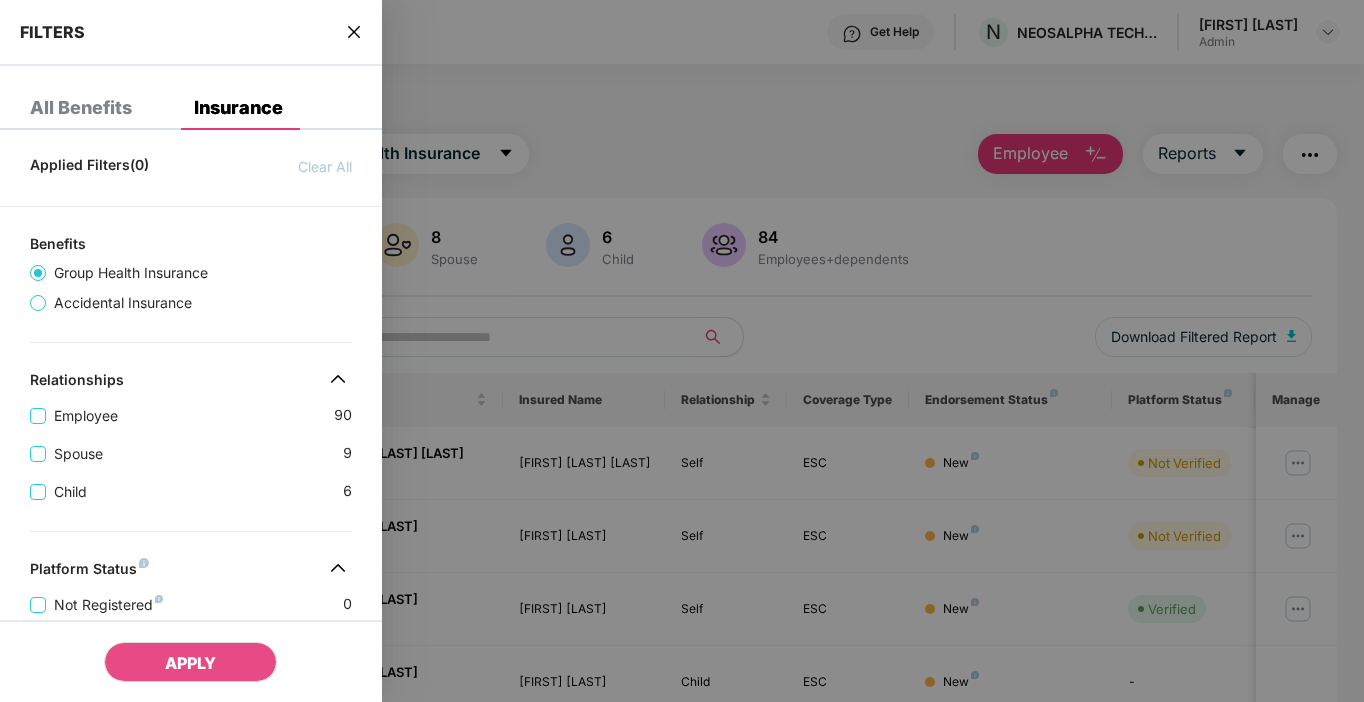 click on "Accidental Insurance" at bounding box center (123, 303) 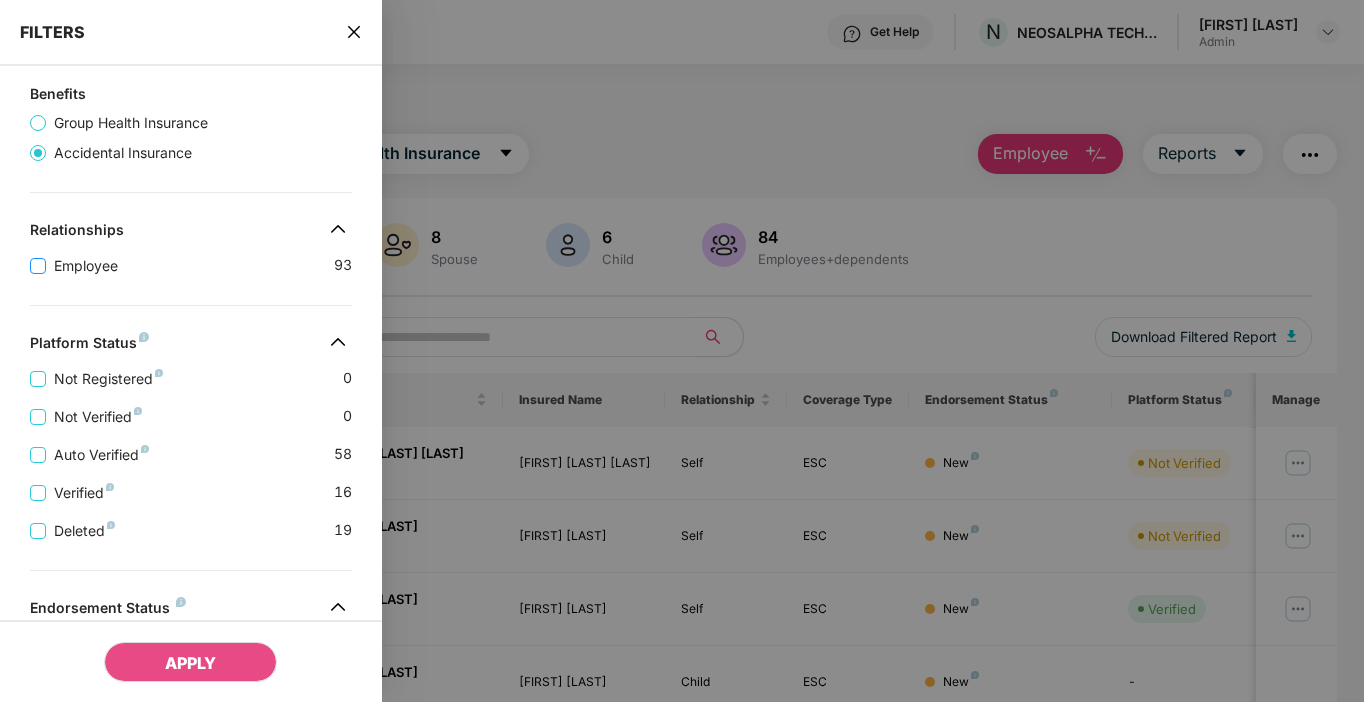 scroll, scrollTop: 151, scrollLeft: 0, axis: vertical 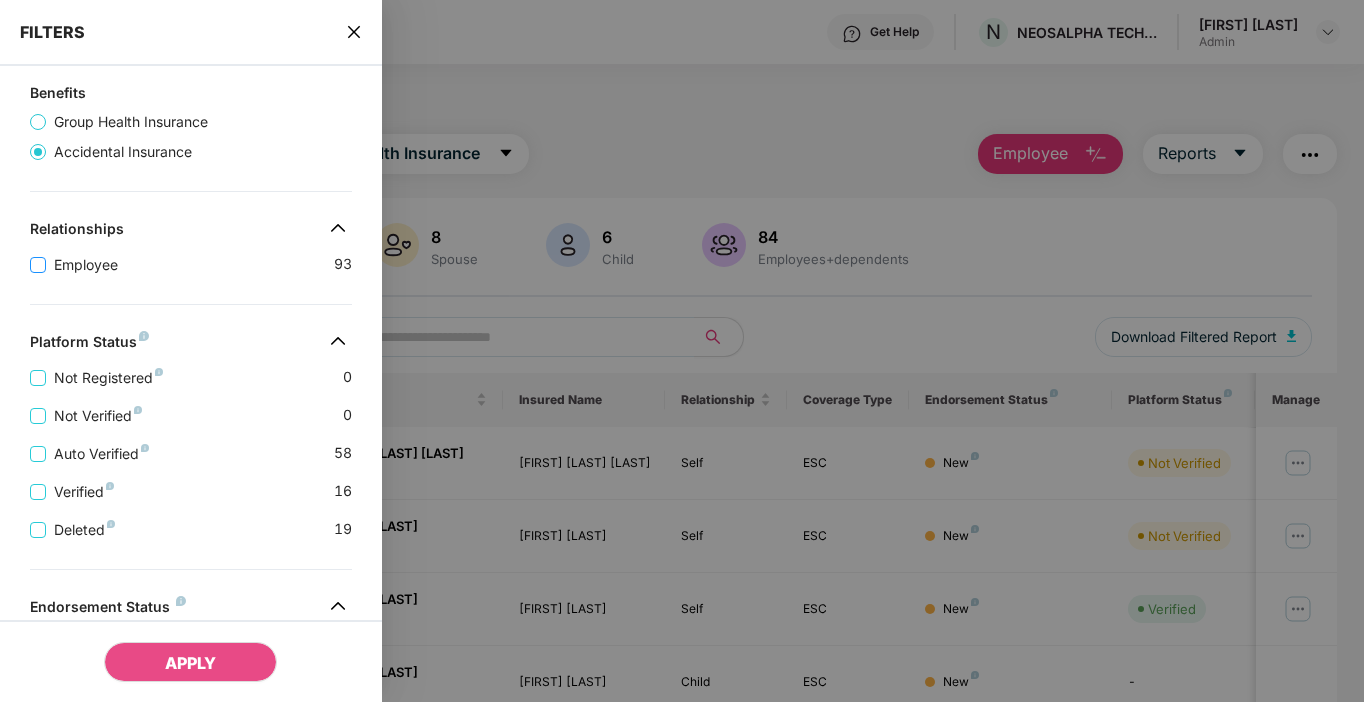 click on "Employee" at bounding box center [86, 265] 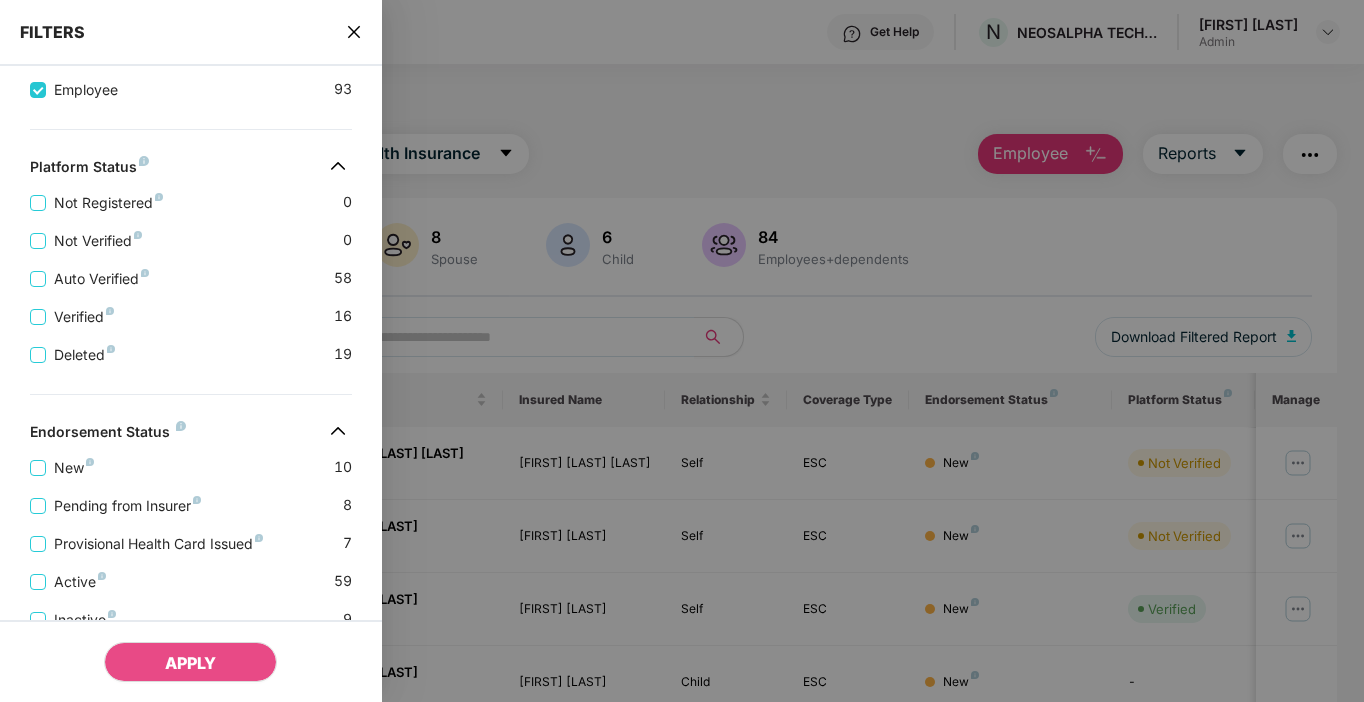 scroll, scrollTop: 446, scrollLeft: 0, axis: vertical 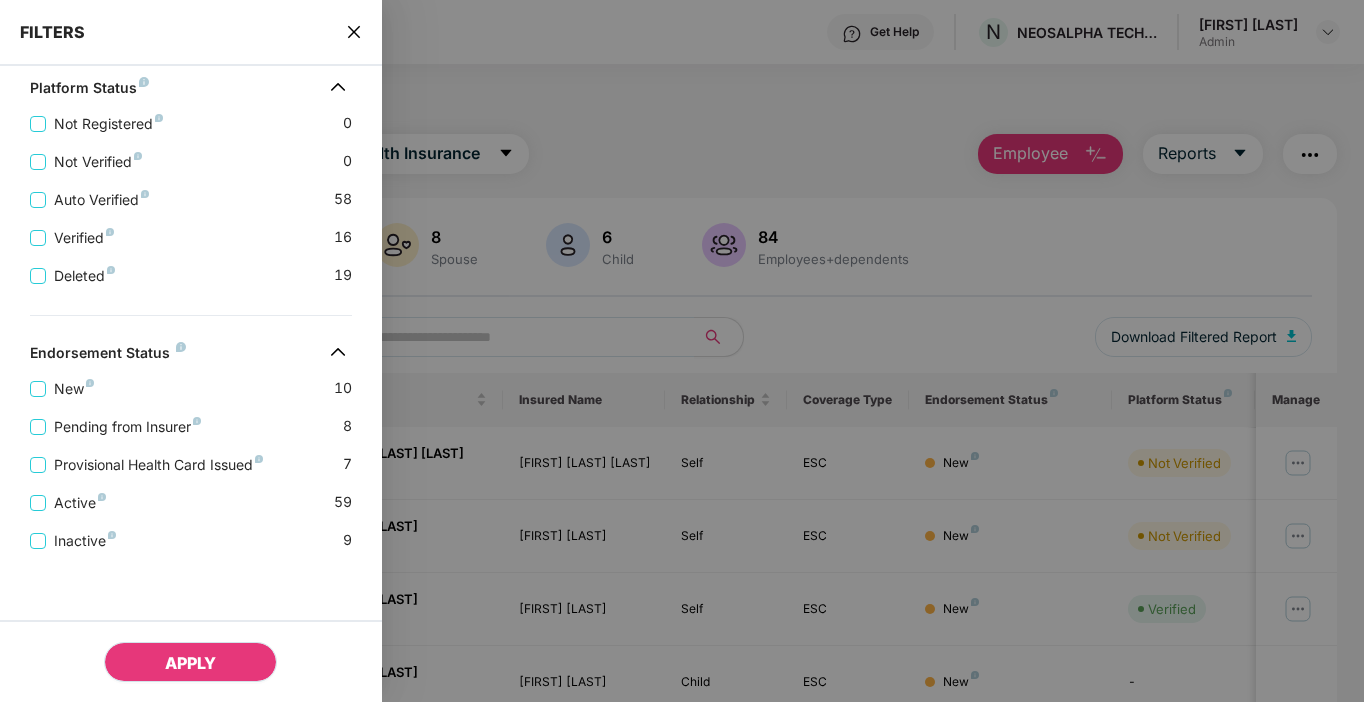 click on "APPLY" at bounding box center [190, 663] 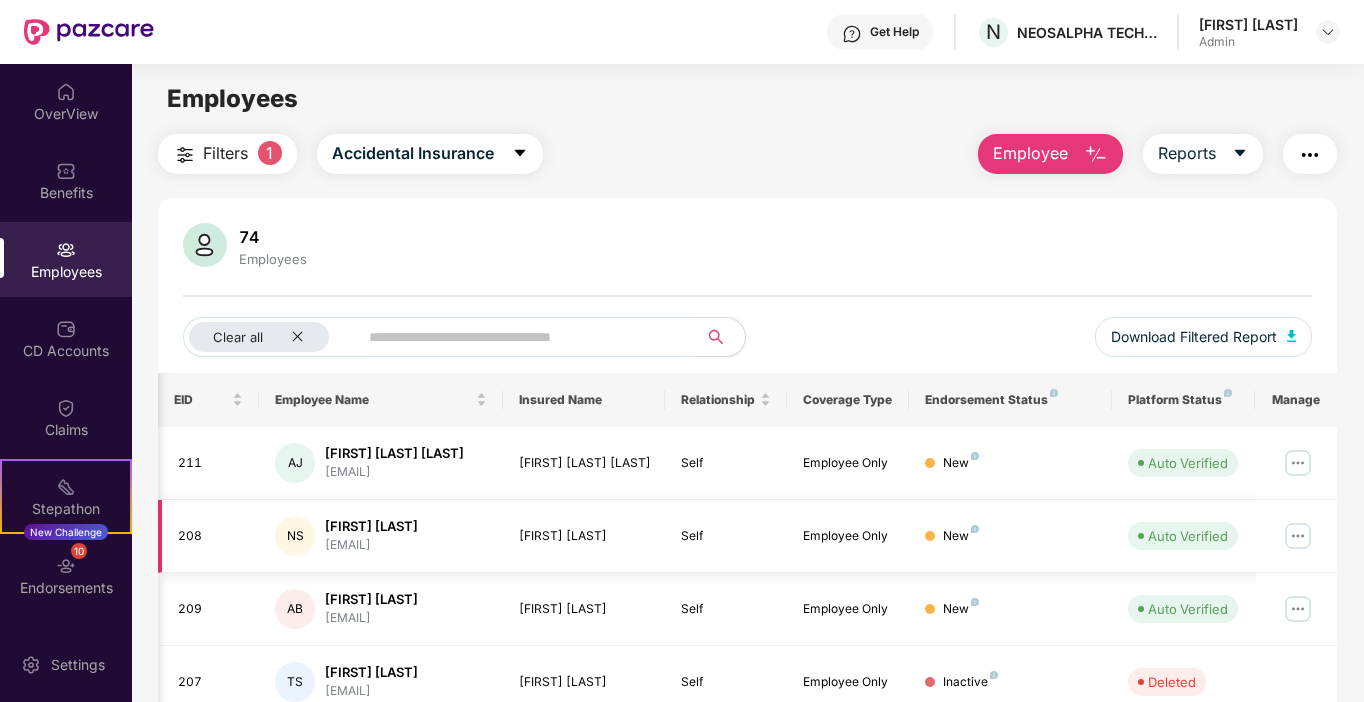scroll, scrollTop: 0, scrollLeft: 118, axis: horizontal 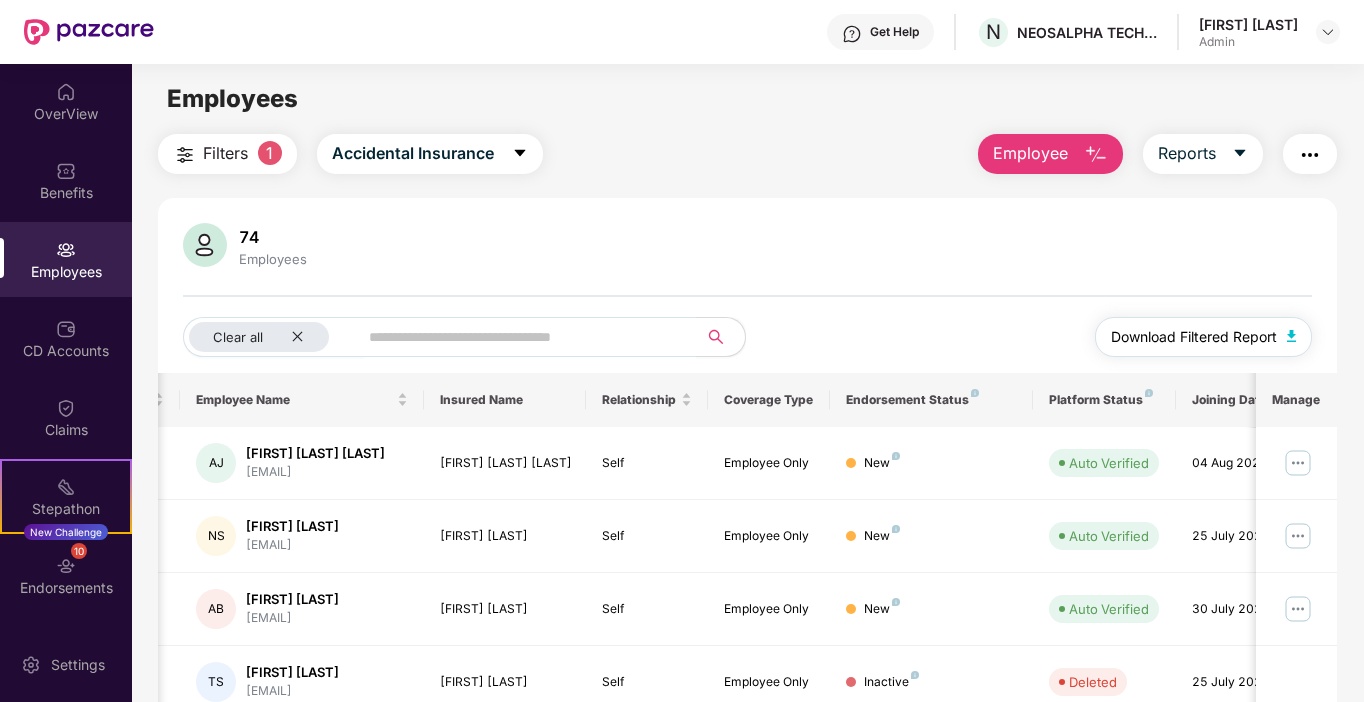 click on "Download Filtered Report" at bounding box center (1194, 337) 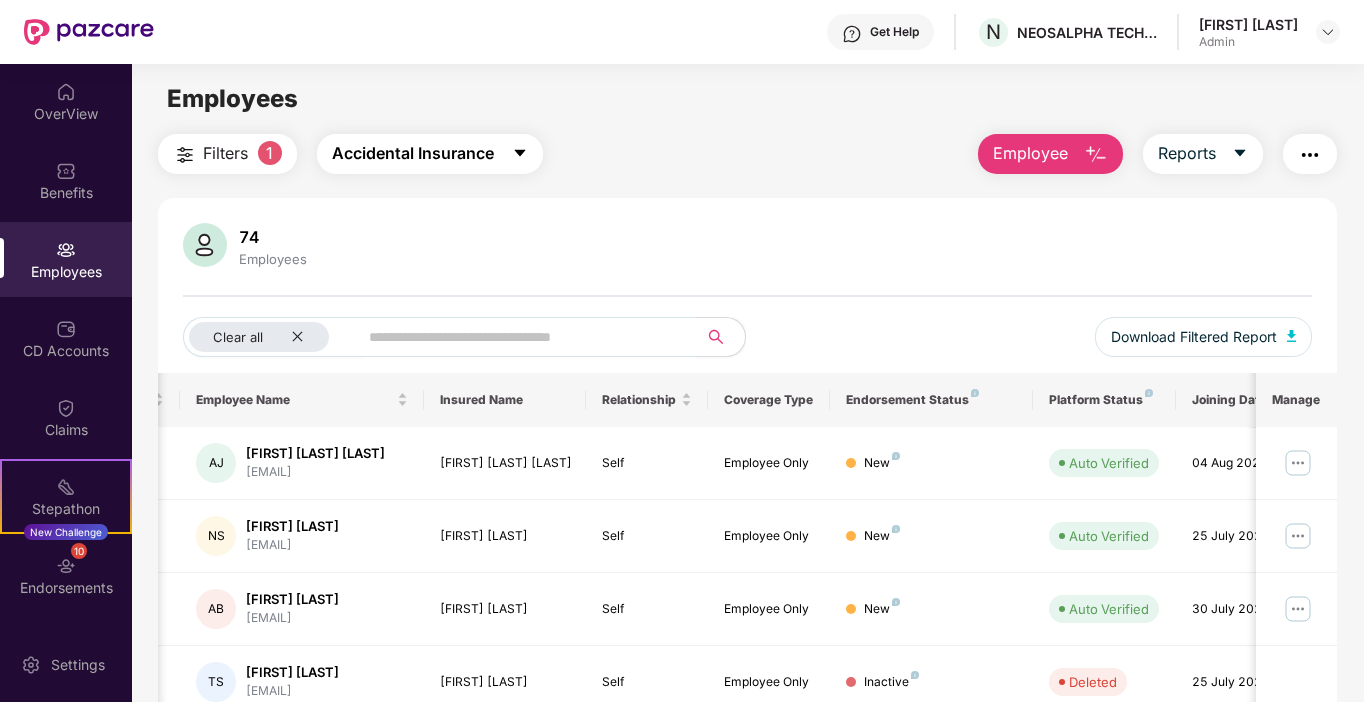 click on "Accidental Insurance" at bounding box center (413, 153) 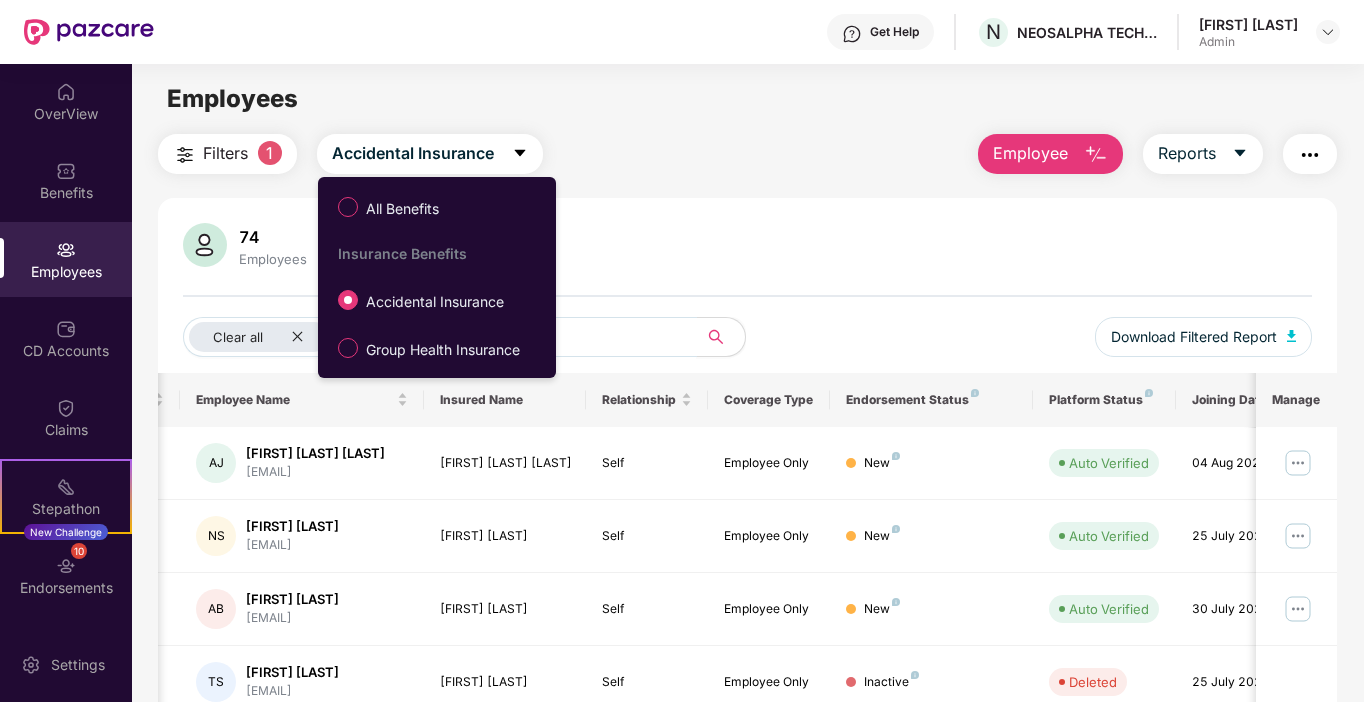drag, startPoint x: 425, startPoint y: 349, endPoint x: 426, endPoint y: 331, distance: 18.027756 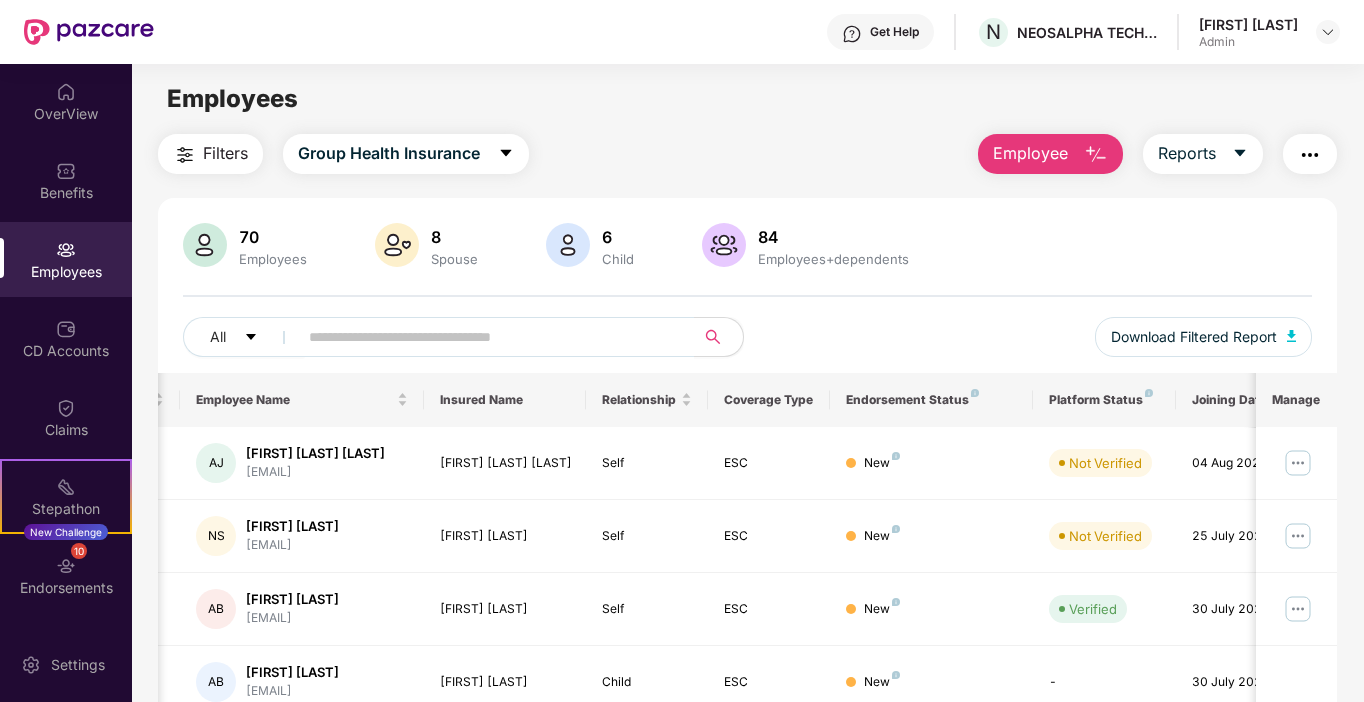 click on "Filters" at bounding box center [210, 154] 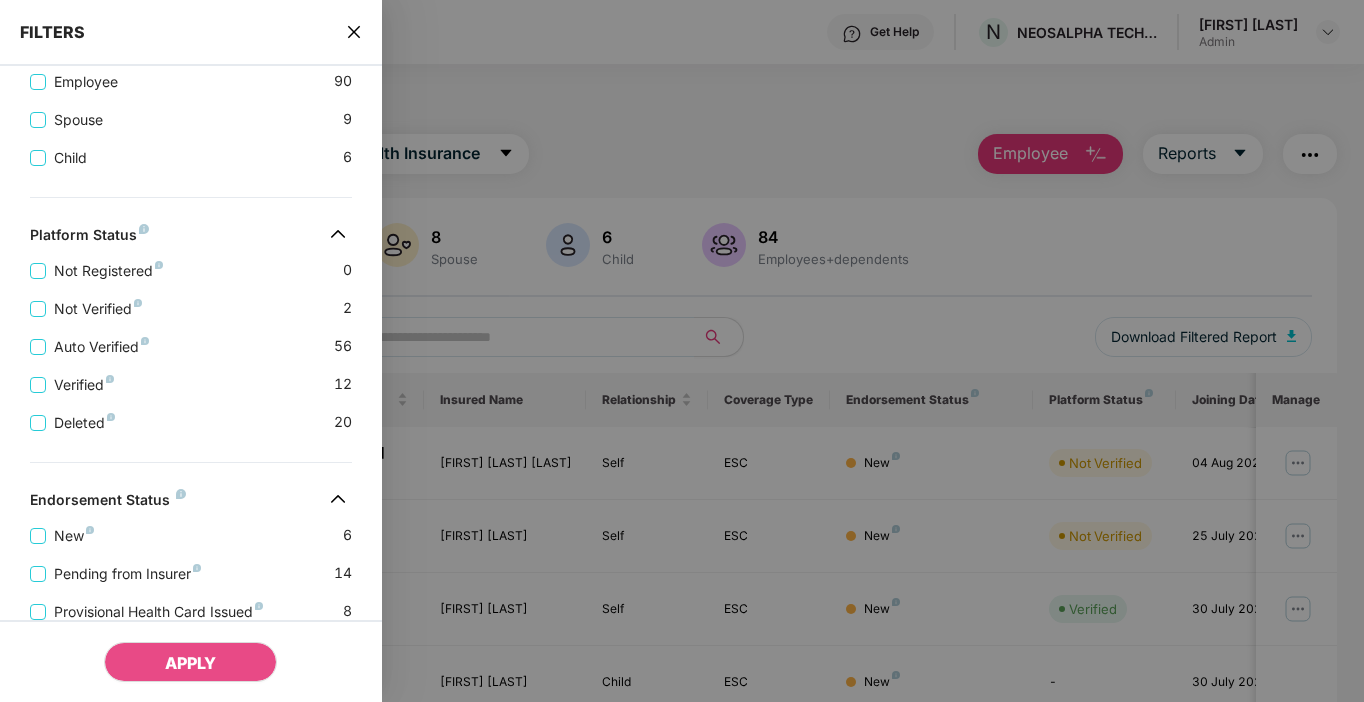 scroll, scrollTop: 481, scrollLeft: 0, axis: vertical 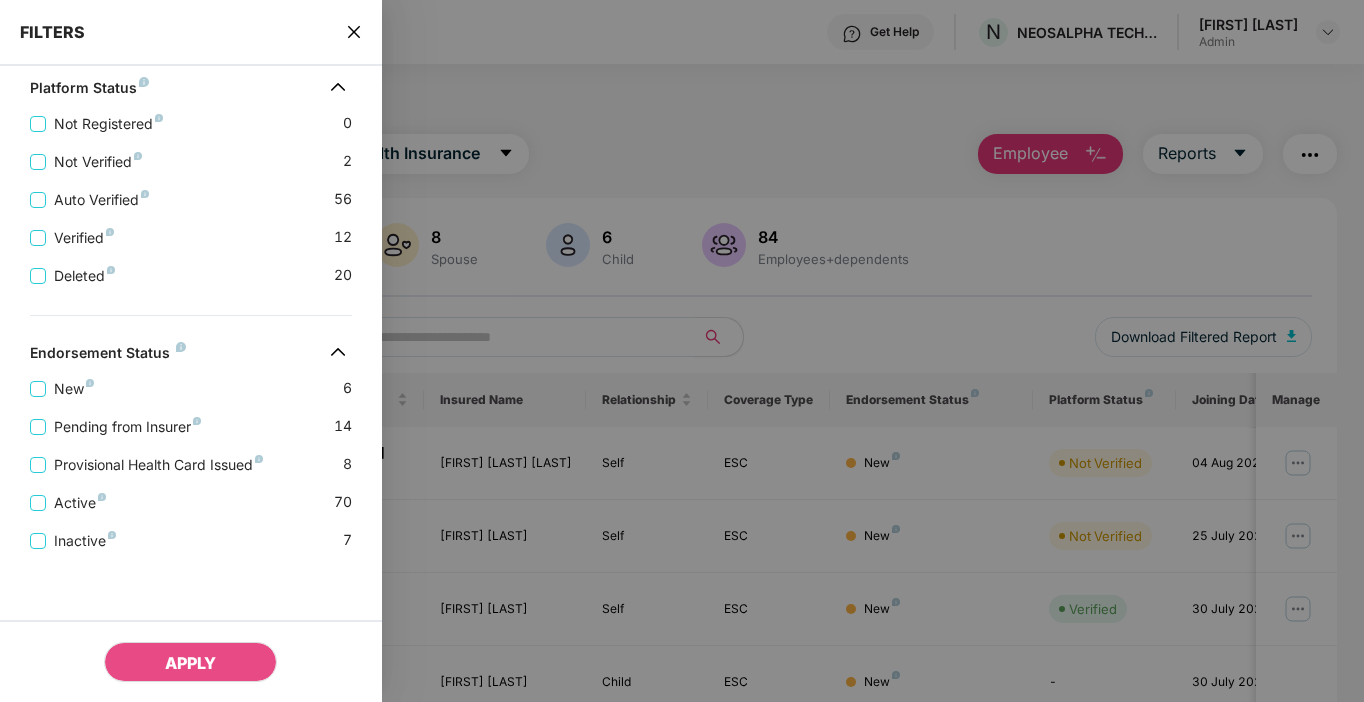 click at bounding box center [682, 351] 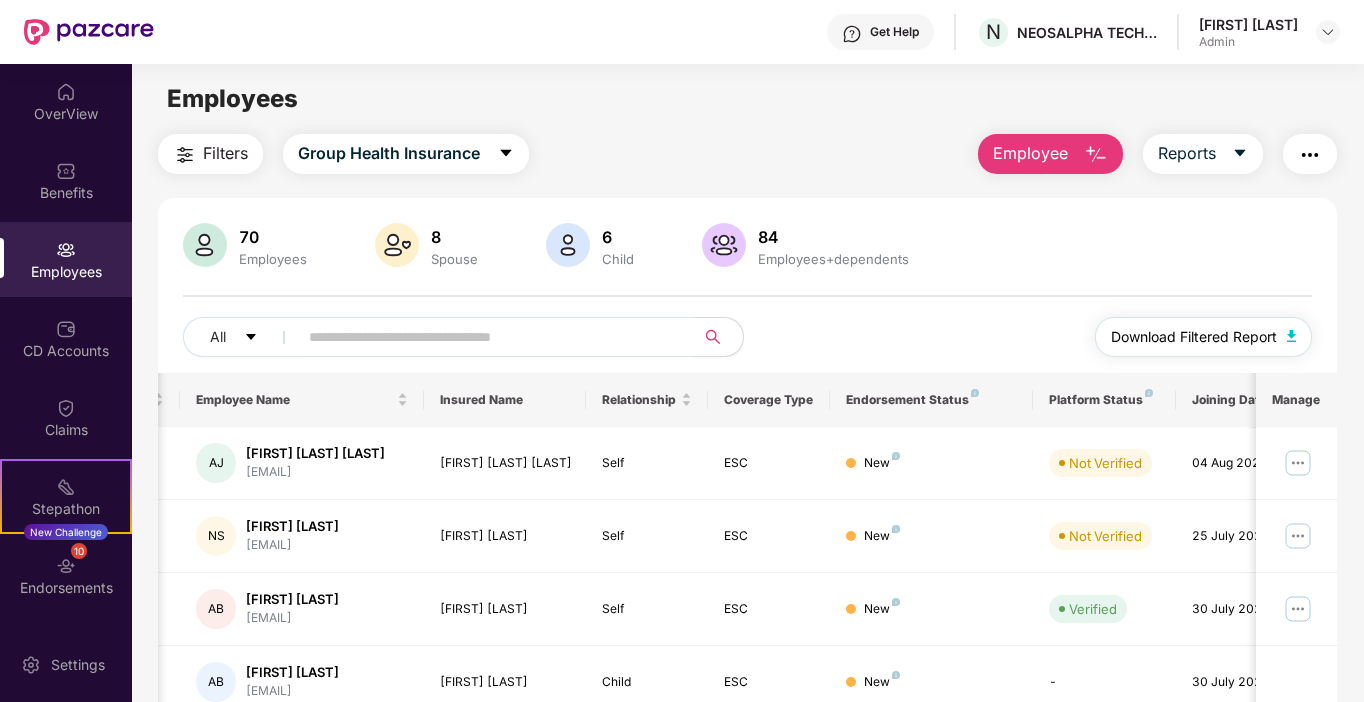 click on "Download Filtered Report" at bounding box center [1194, 337] 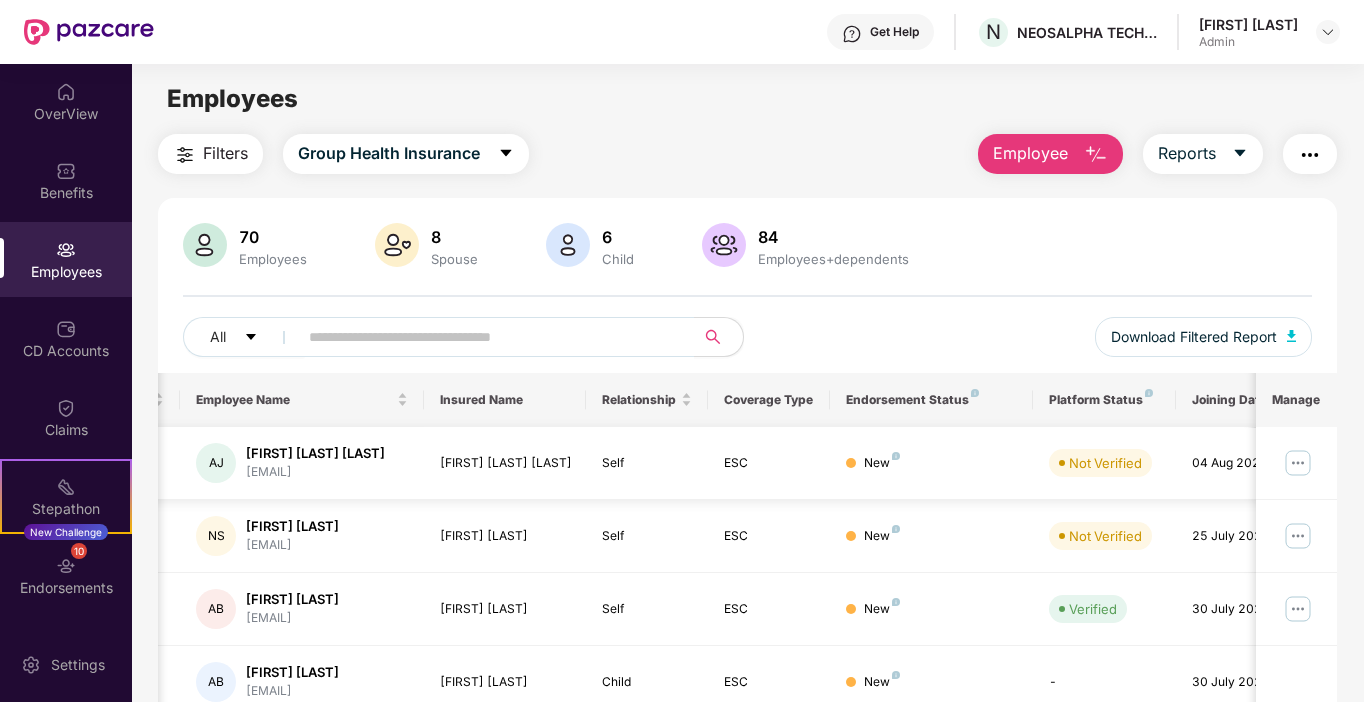 scroll, scrollTop: 267, scrollLeft: 0, axis: vertical 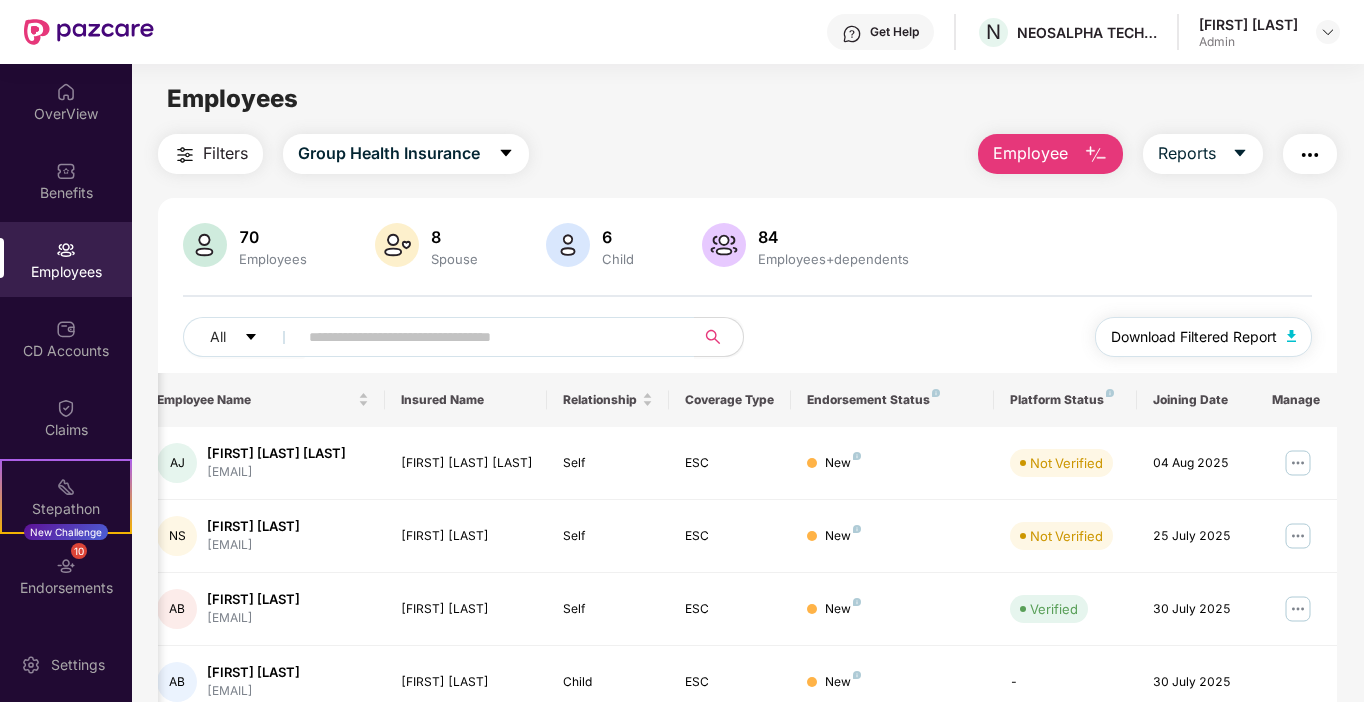click on "Download Filtered Report" at bounding box center [1194, 337] 